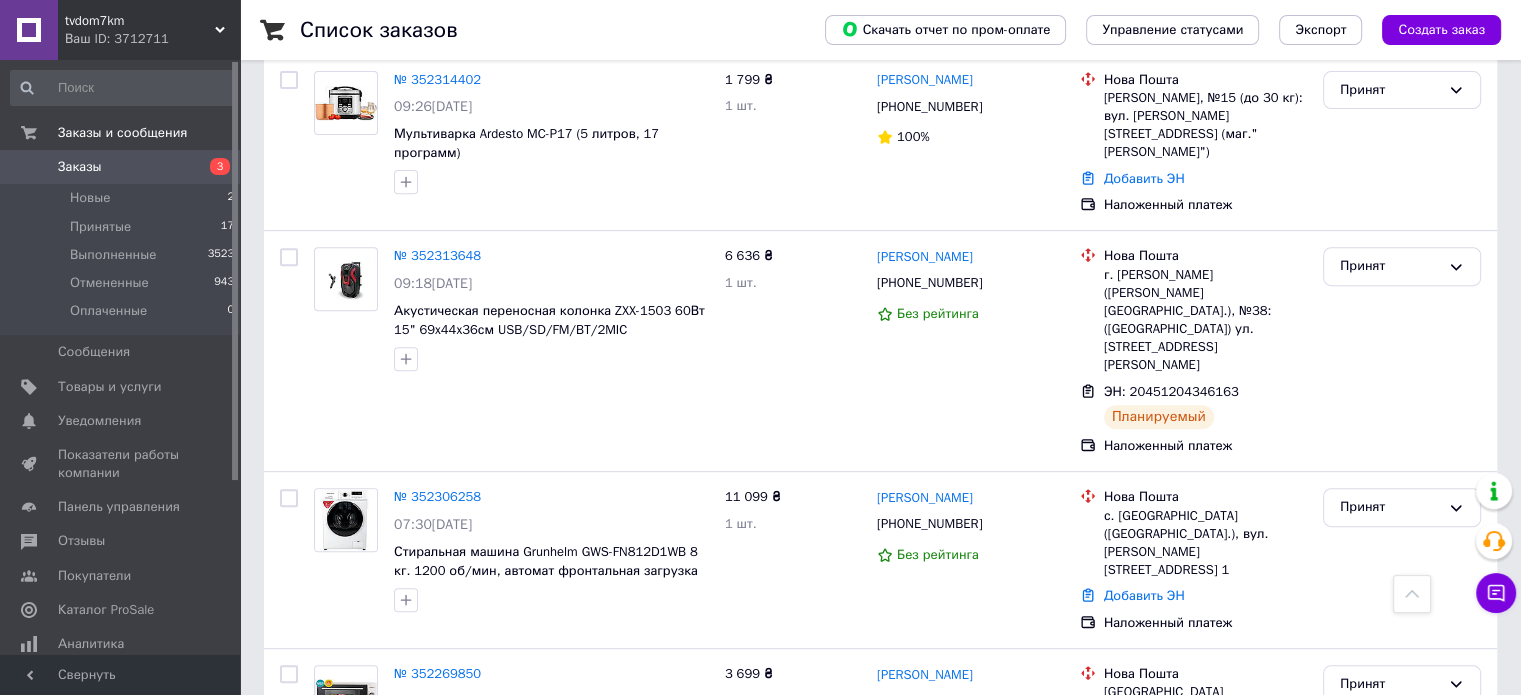 scroll, scrollTop: 775, scrollLeft: 0, axis: vertical 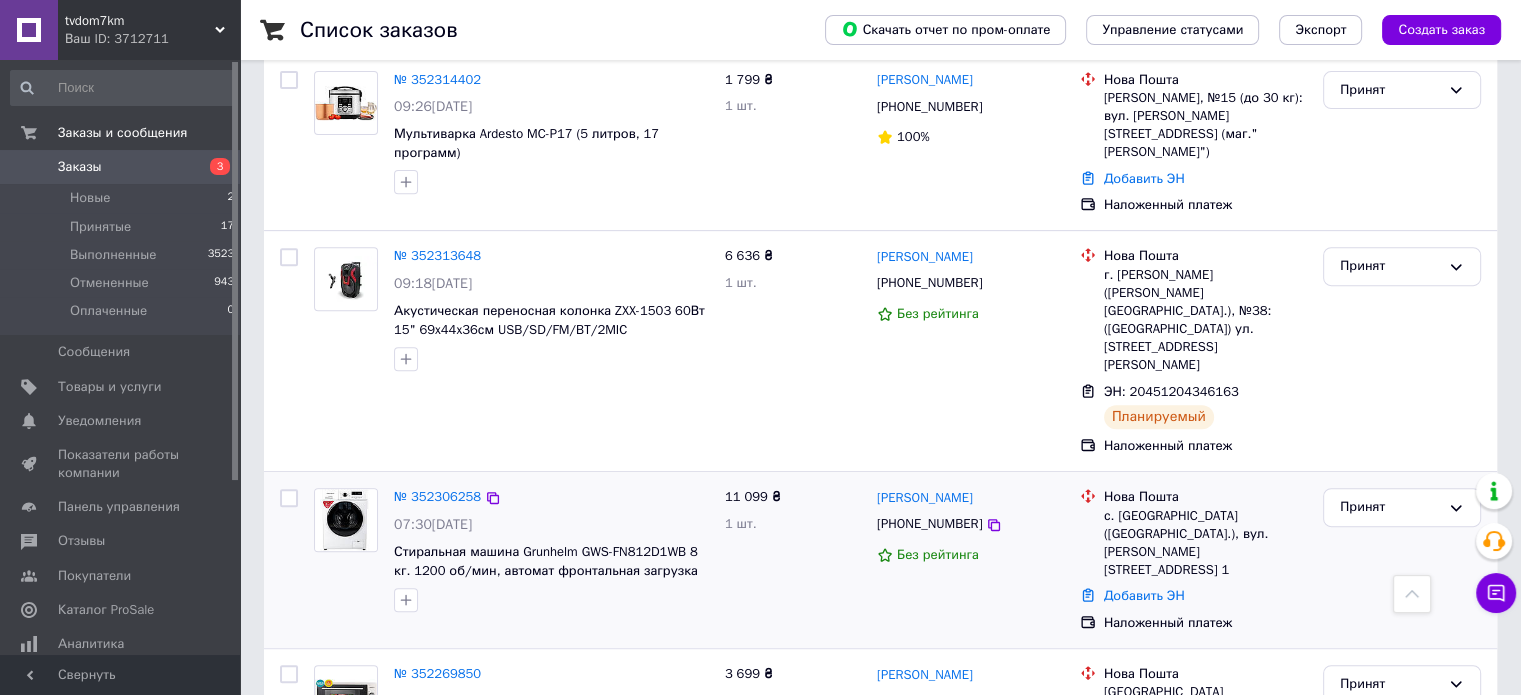 drag, startPoint x: 1074, startPoint y: 606, endPoint x: 712, endPoint y: 408, distance: 412.6112 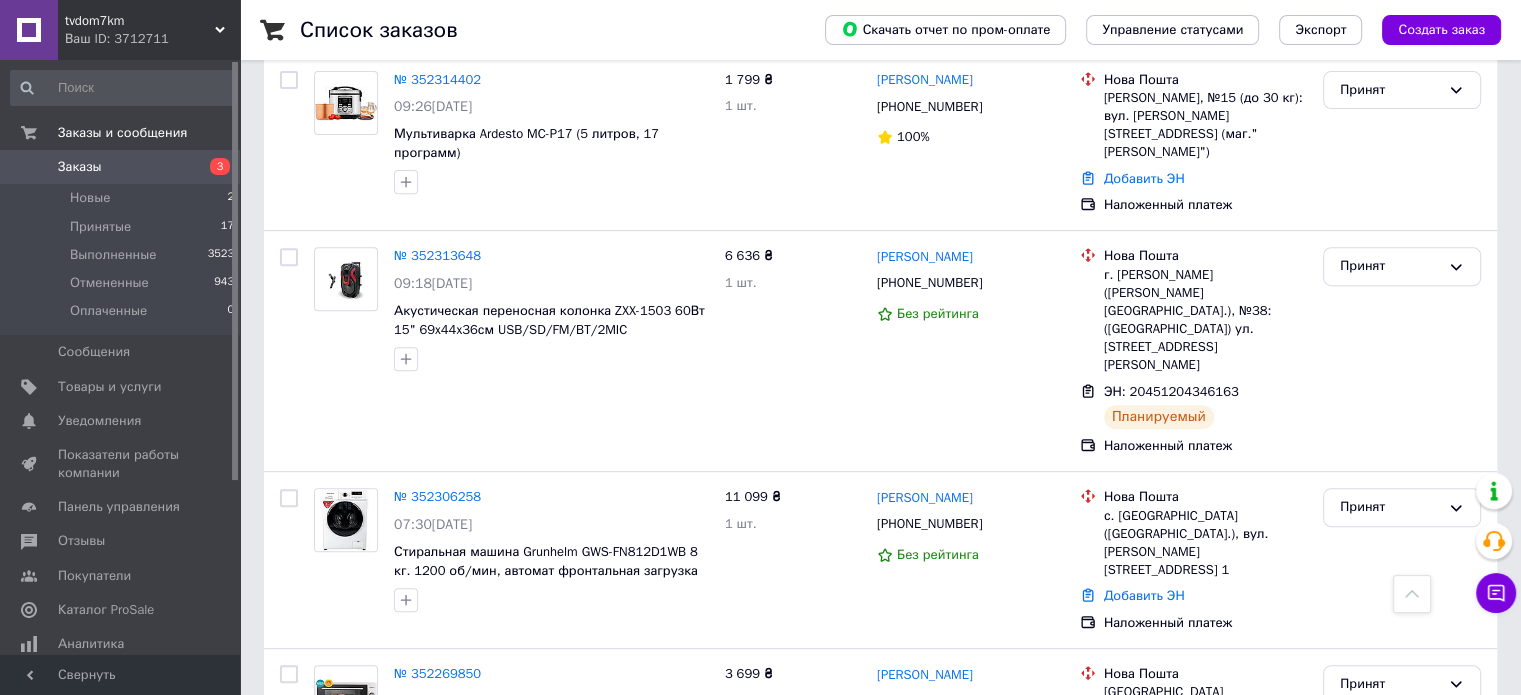 click on "Заказы" at bounding box center [121, 167] 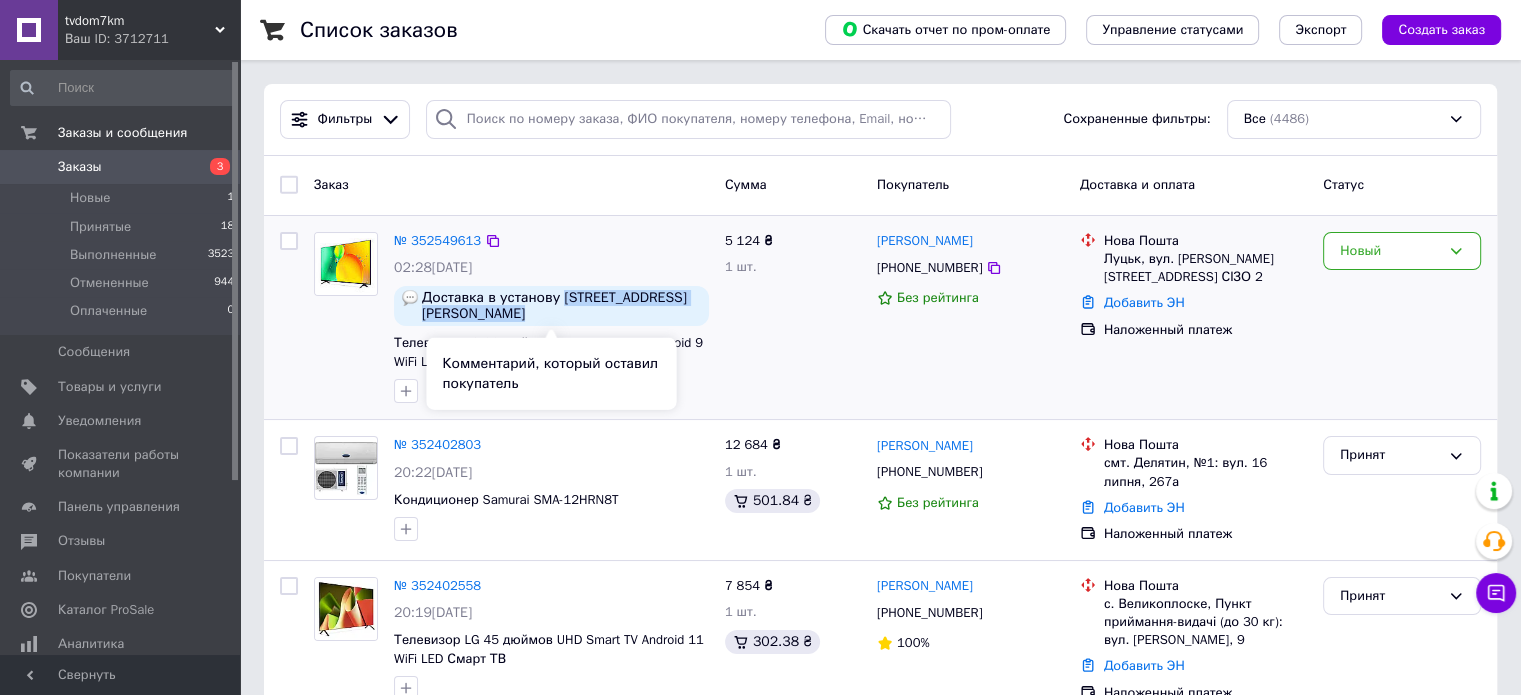 drag, startPoint x: 555, startPoint y: 295, endPoint x: 563, endPoint y: 319, distance: 25.298222 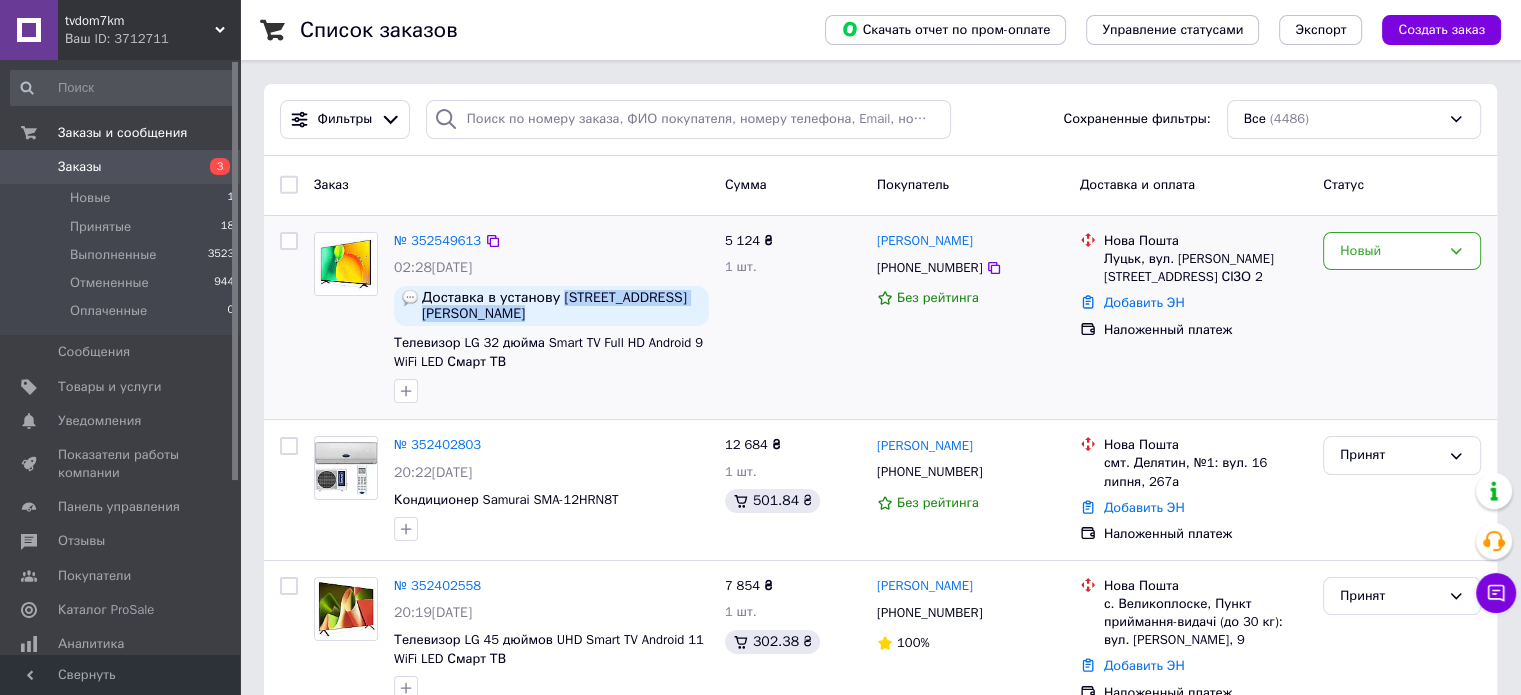 click on "Доставка в установу
[STREET_ADDRESS][PERSON_NAME]" at bounding box center (561, 306) 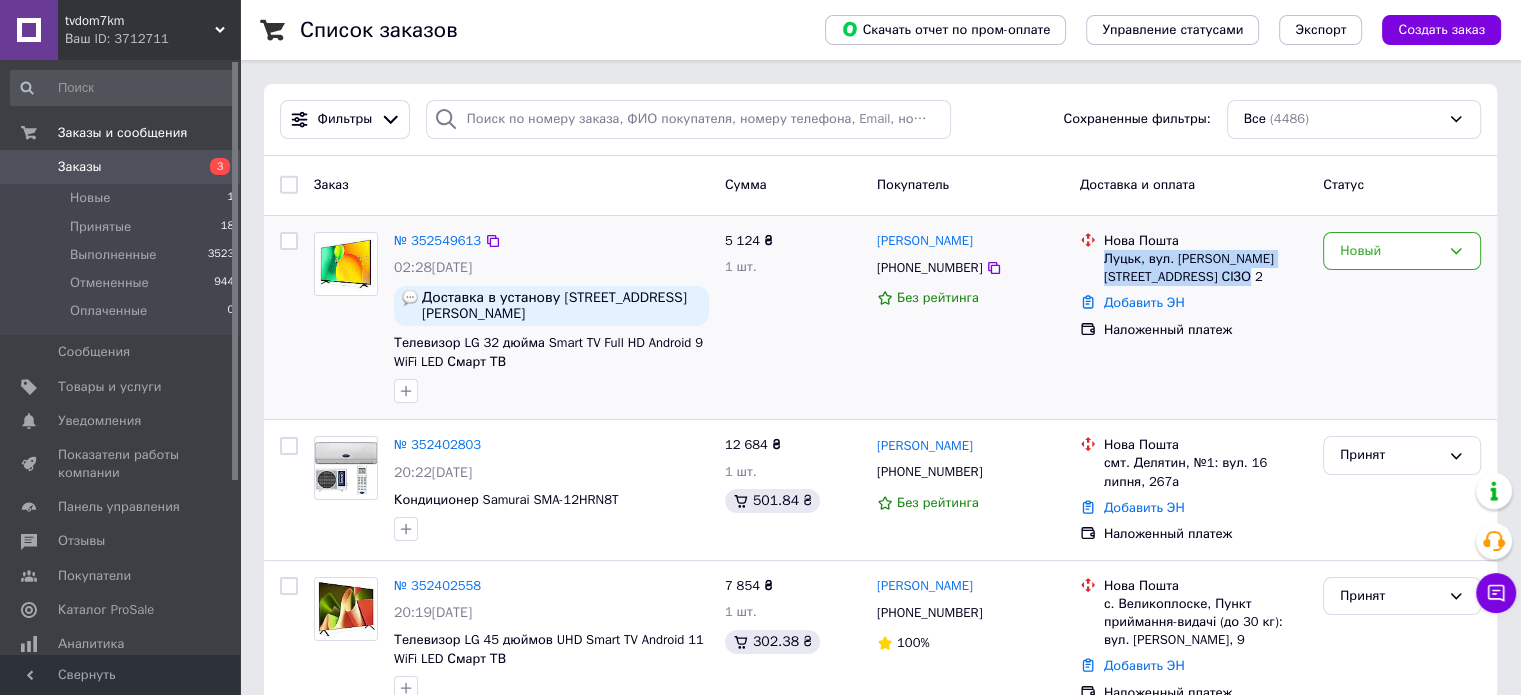 drag, startPoint x: 1200, startPoint y: 275, endPoint x: 1104, endPoint y: 263, distance: 96.74709 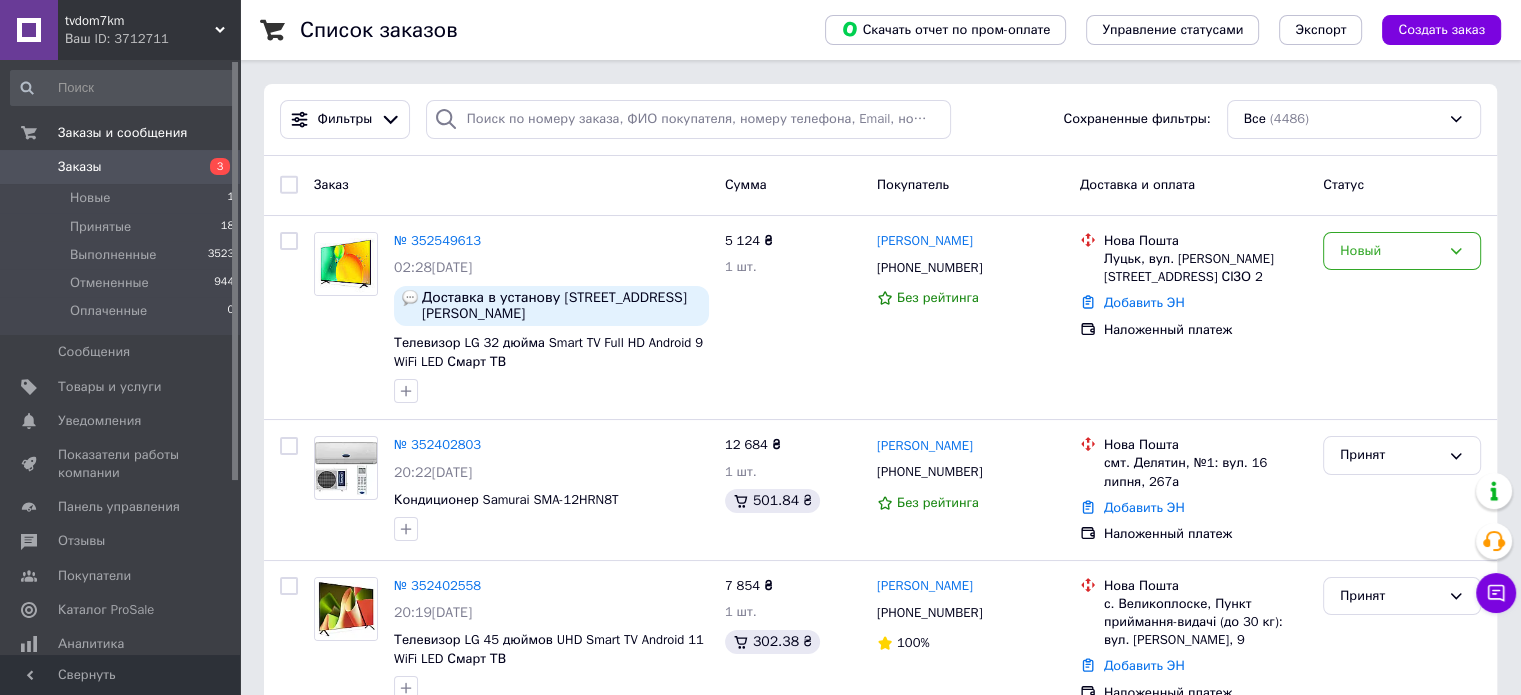 drag, startPoint x: 1477, startPoint y: 179, endPoint x: 1454, endPoint y: 203, distance: 33.24154 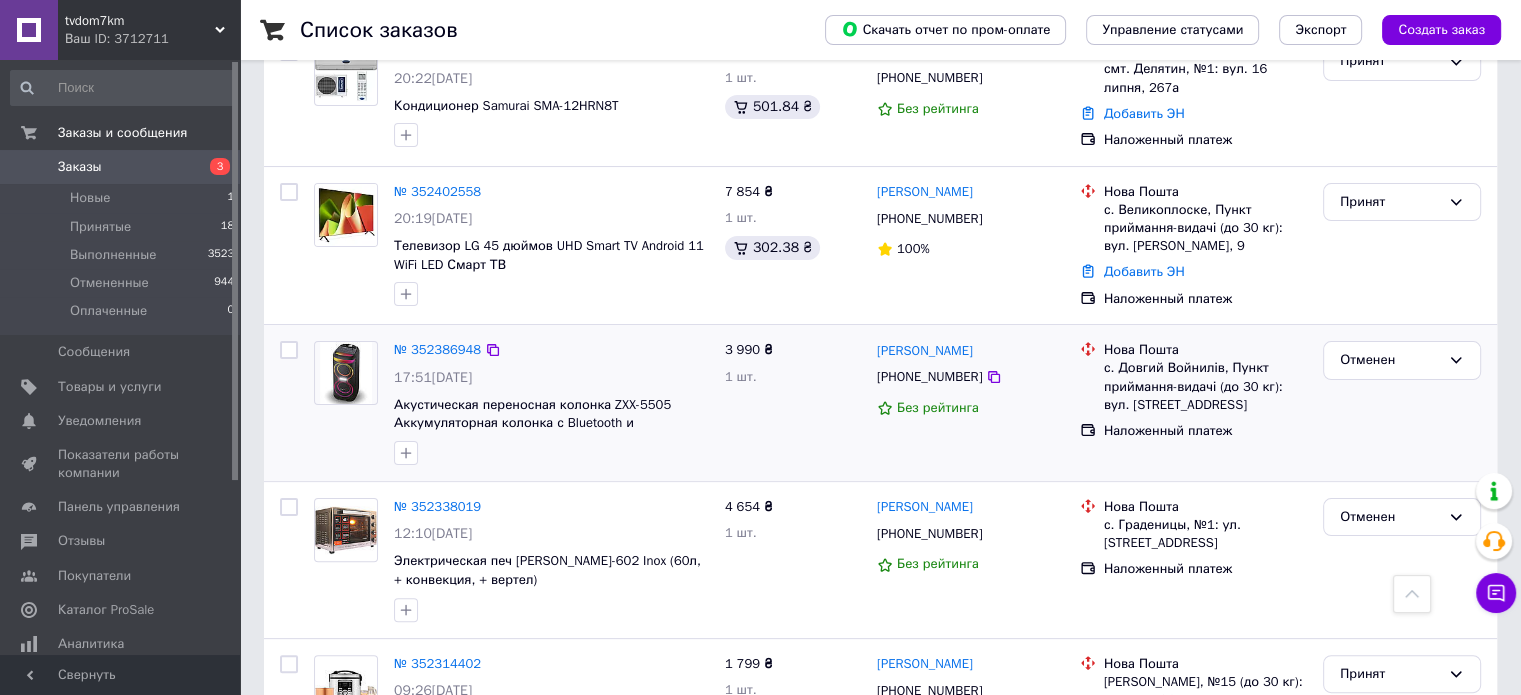 scroll, scrollTop: 396, scrollLeft: 0, axis: vertical 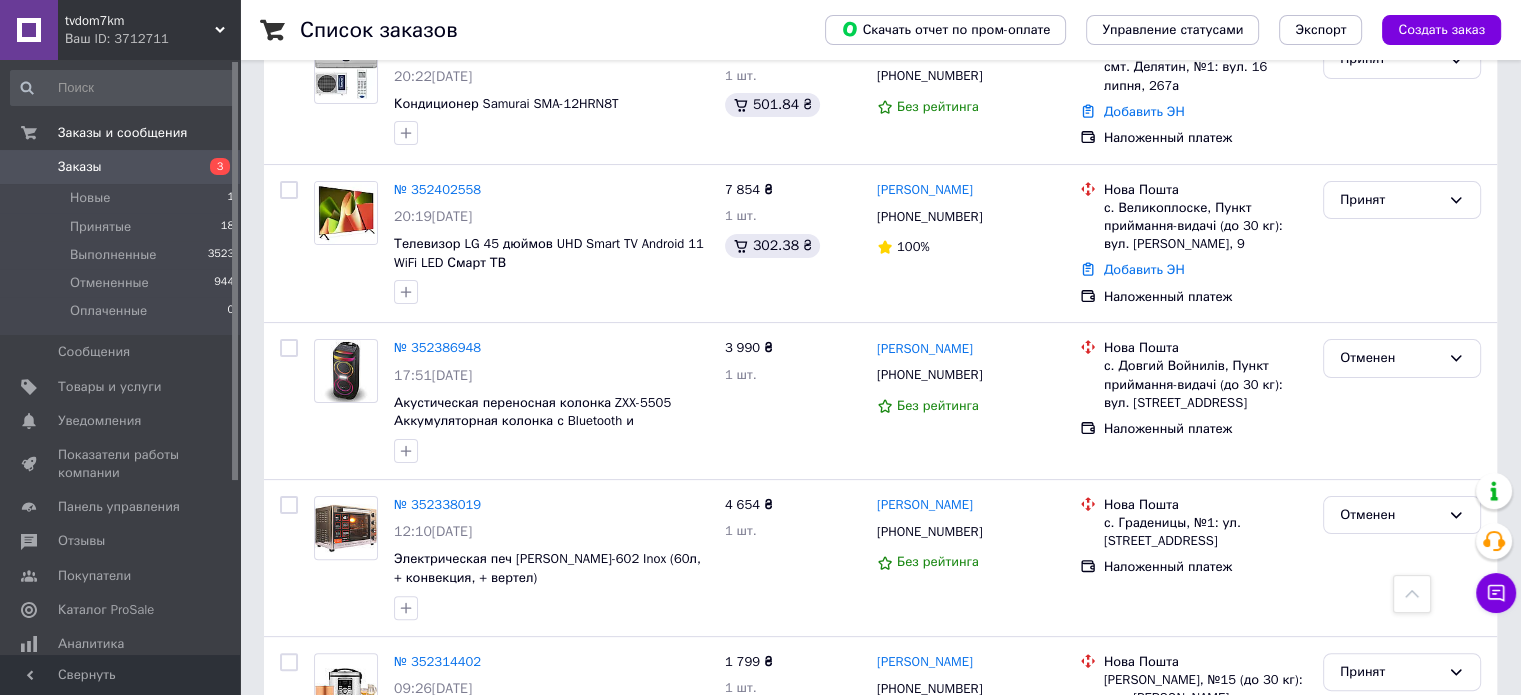 click on "Заказы" at bounding box center (121, 167) 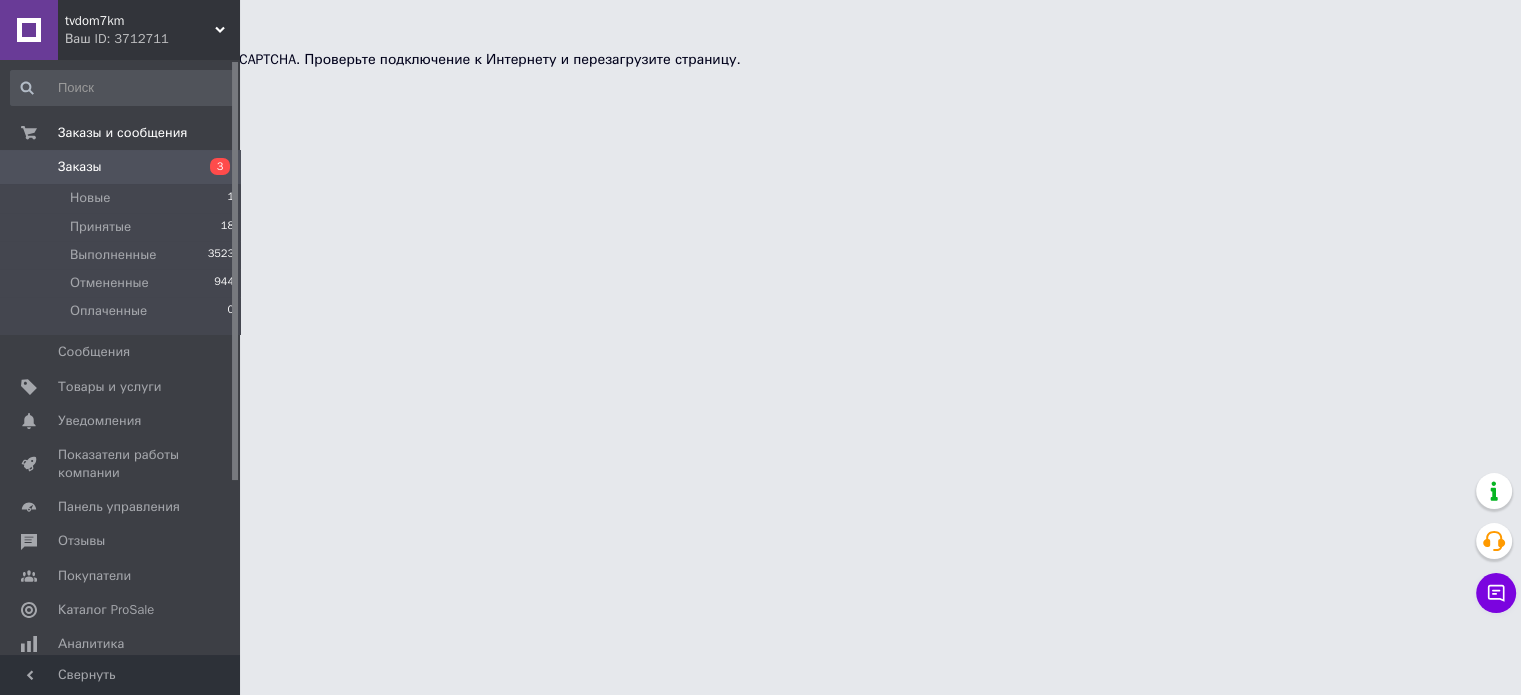 scroll, scrollTop: 0, scrollLeft: 0, axis: both 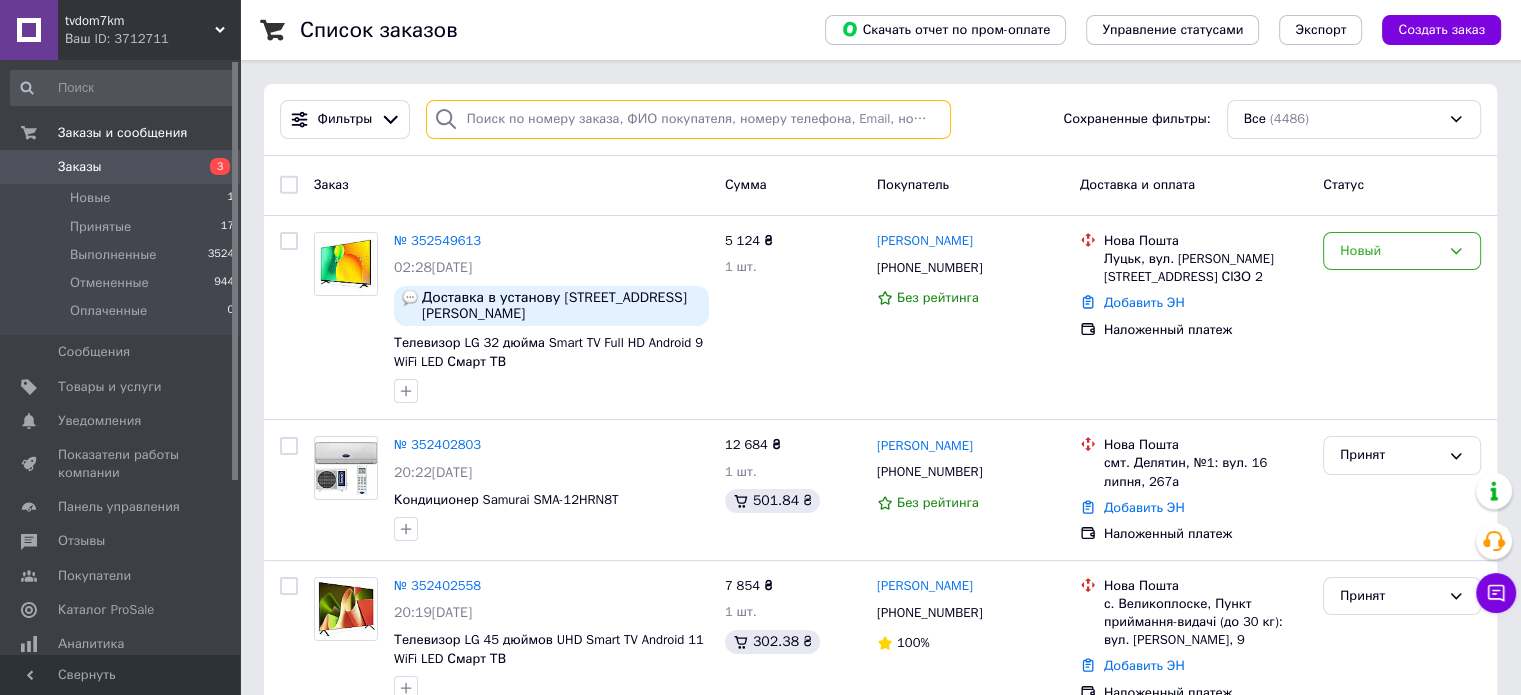 click at bounding box center (688, 119) 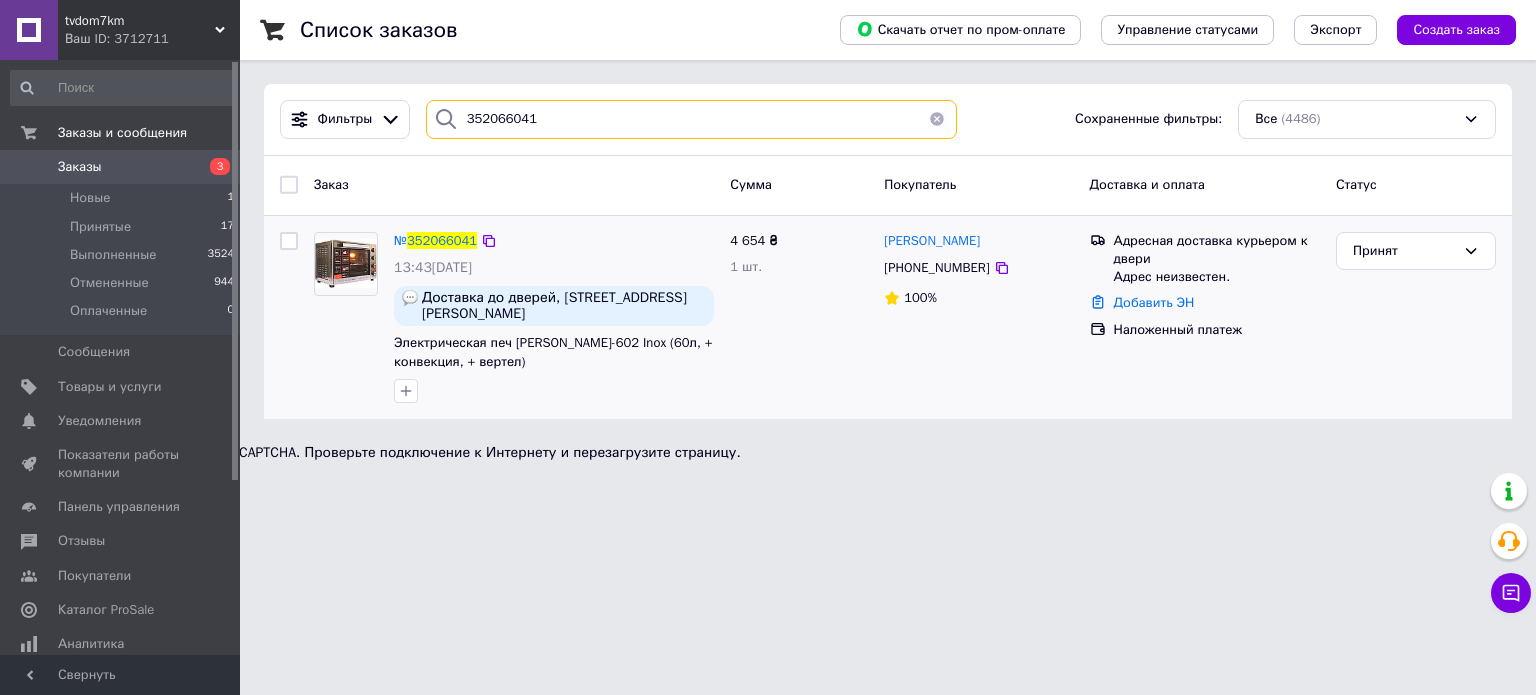 type on "352066041" 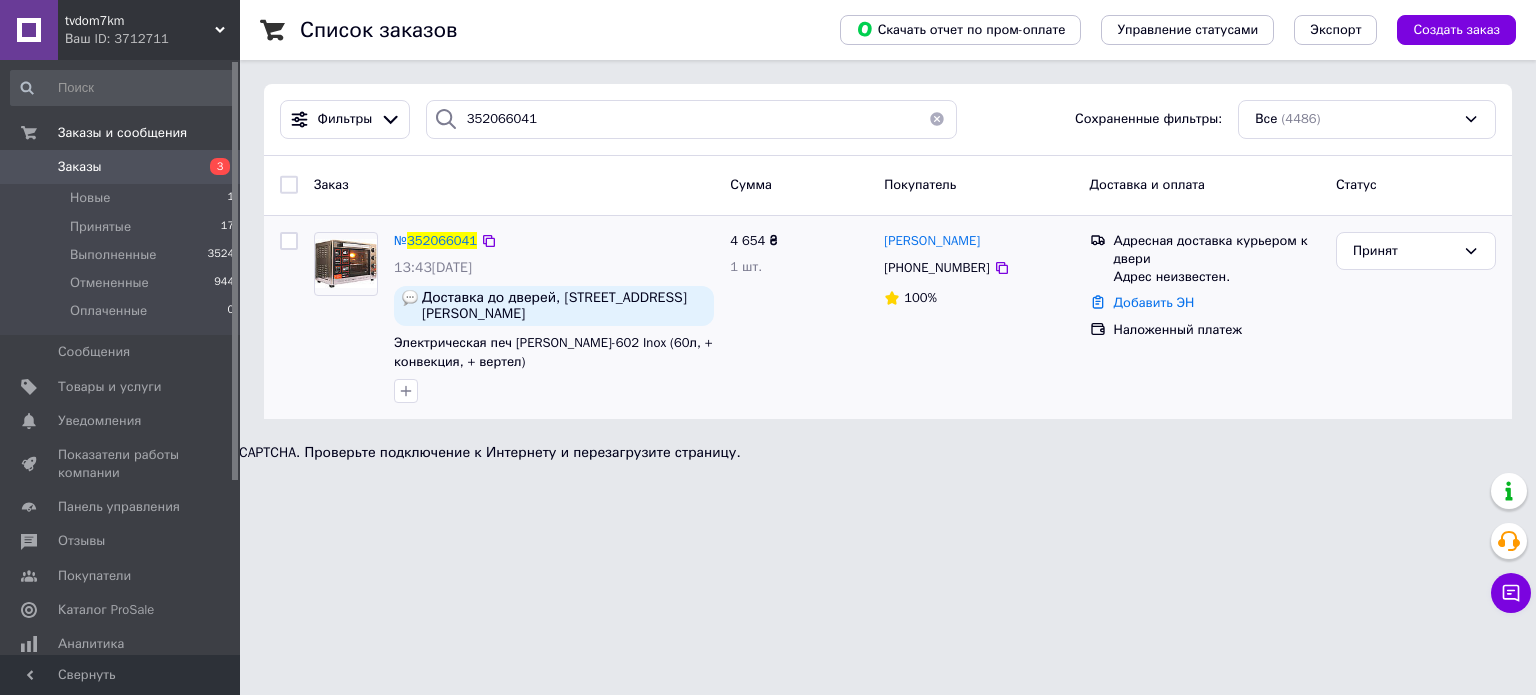 drag, startPoint x: 1121, startPoint y: 239, endPoint x: 1197, endPoint y: 271, distance: 82.46211 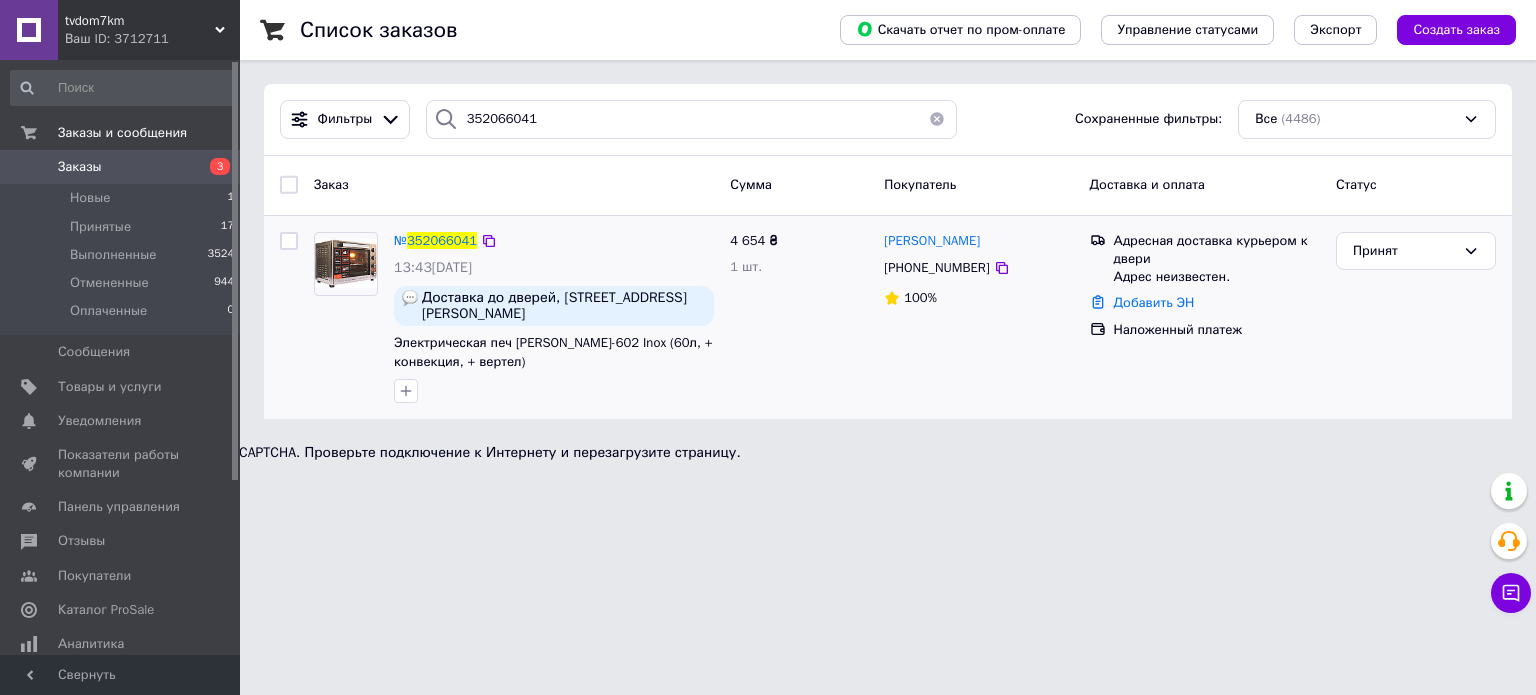 click on "Адрес неизвестен." at bounding box center (1217, 277) 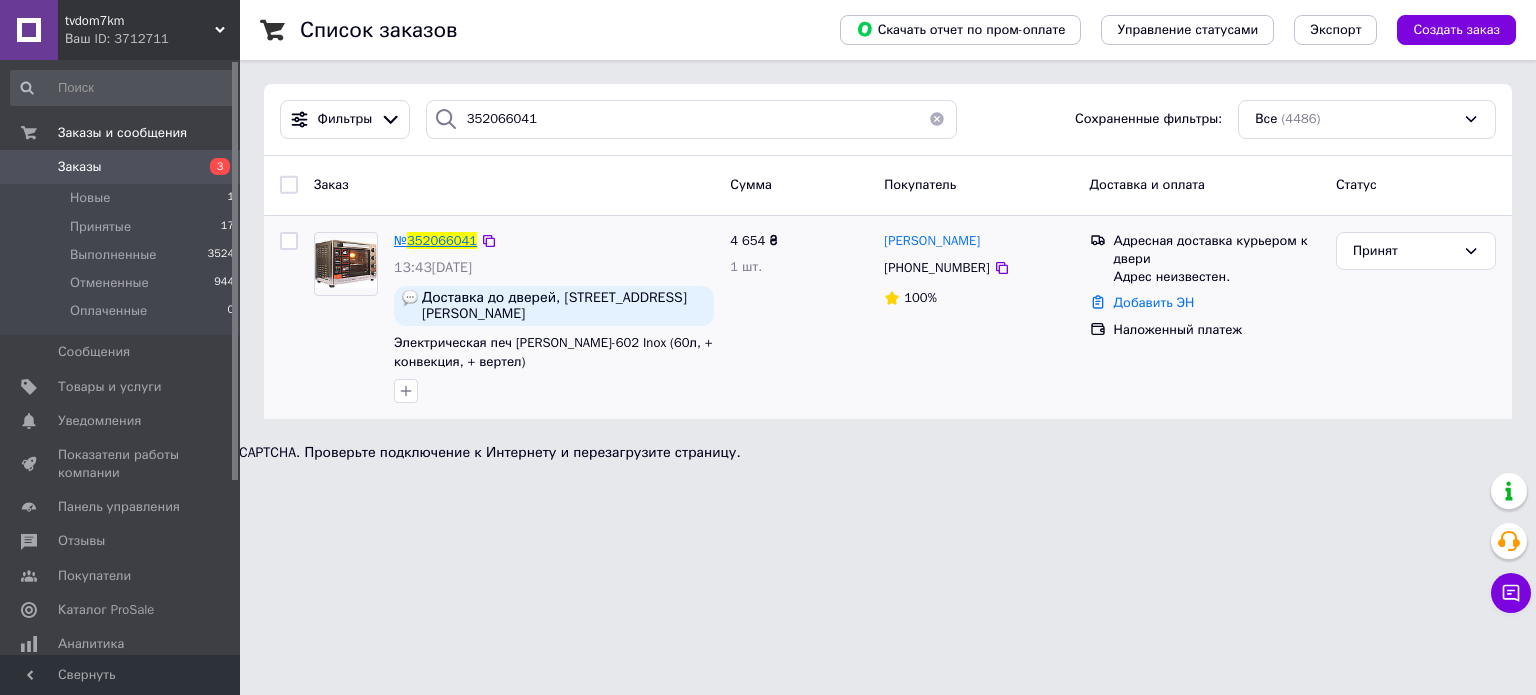 click on "352066041" at bounding box center [442, 240] 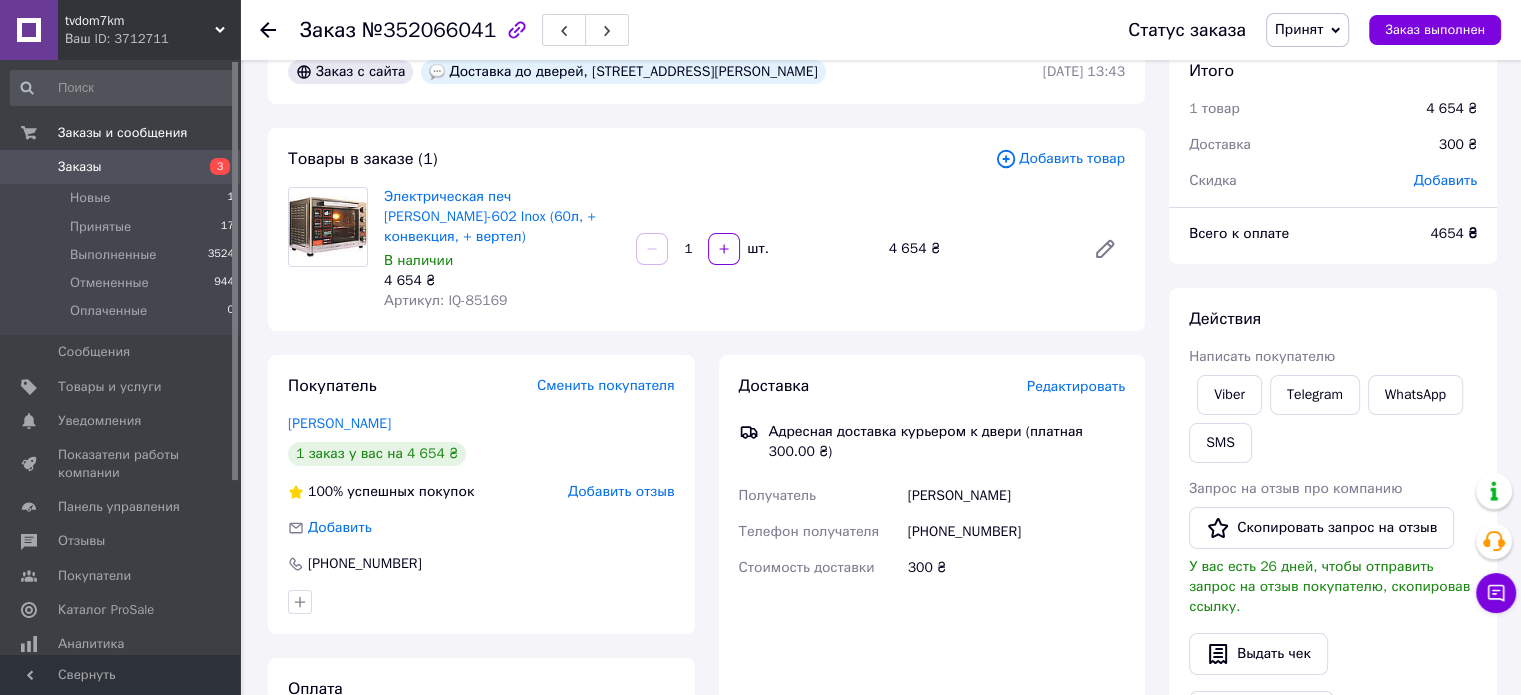 click on "Редактировать" at bounding box center (1076, 386) 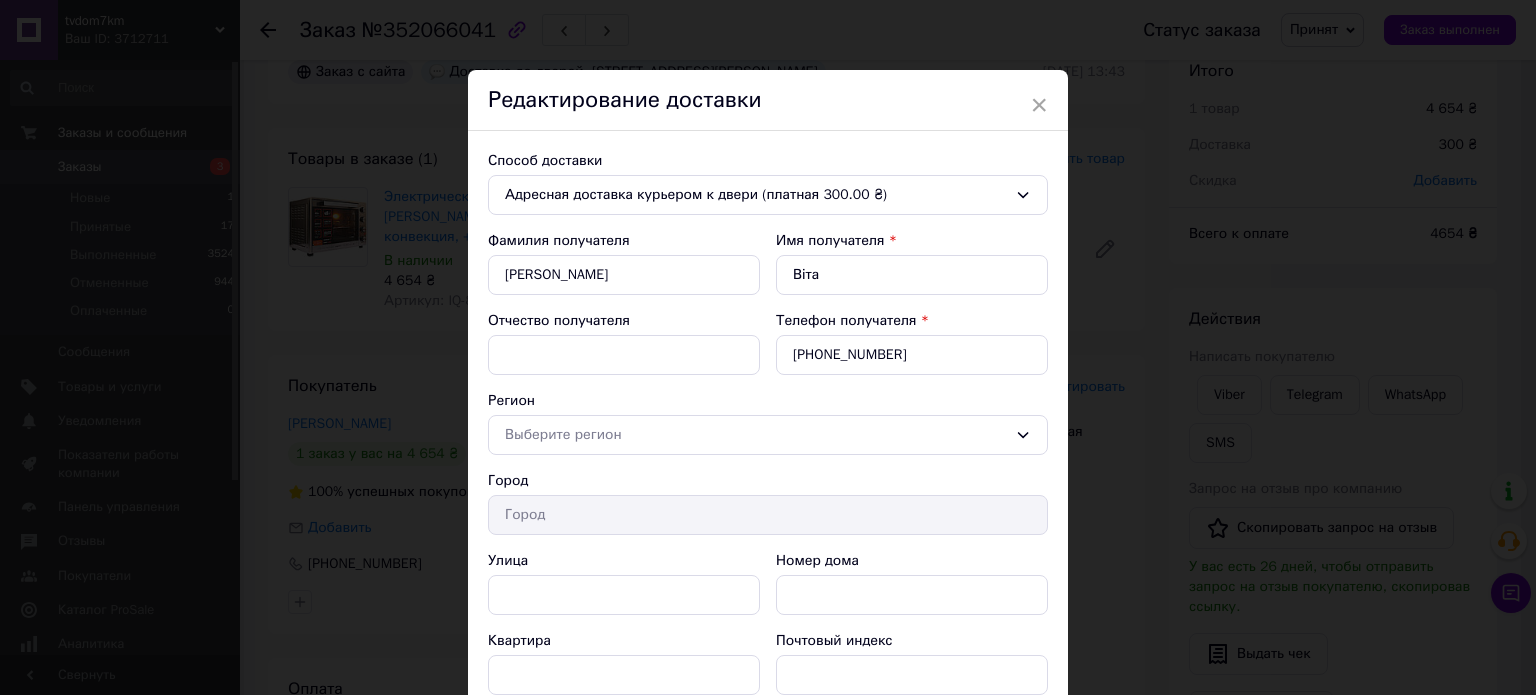 click on "Редактирование доставки" at bounding box center (768, 100) 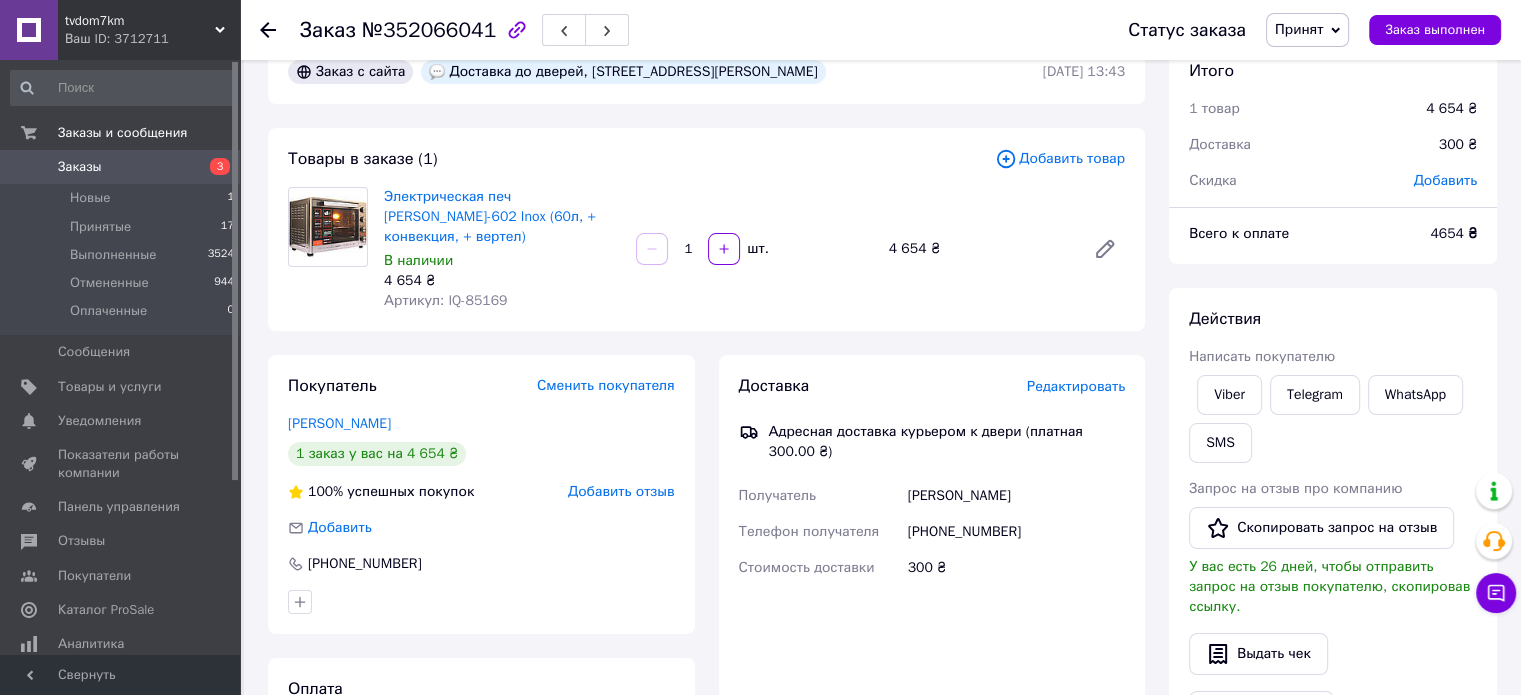 click on "Редактировать" at bounding box center (1076, 386) 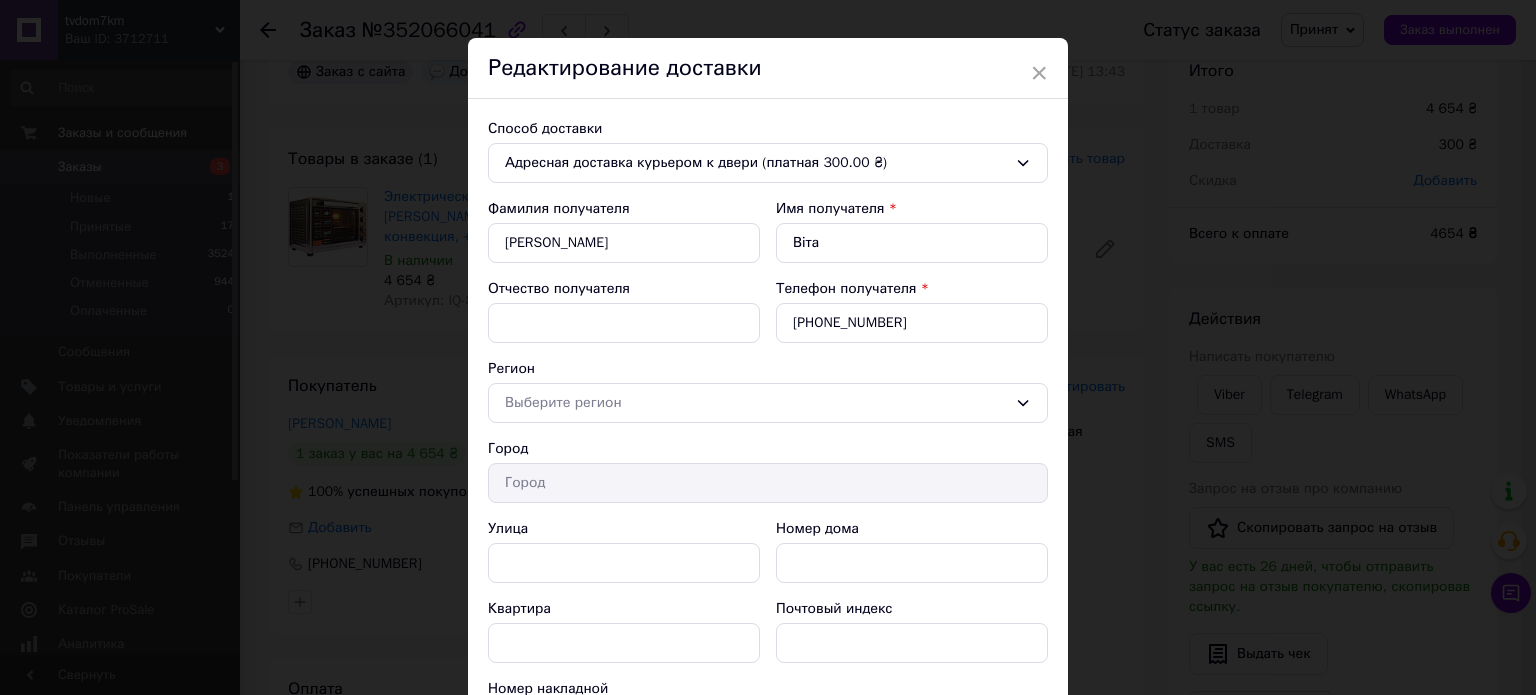 scroll, scrollTop: 0, scrollLeft: 0, axis: both 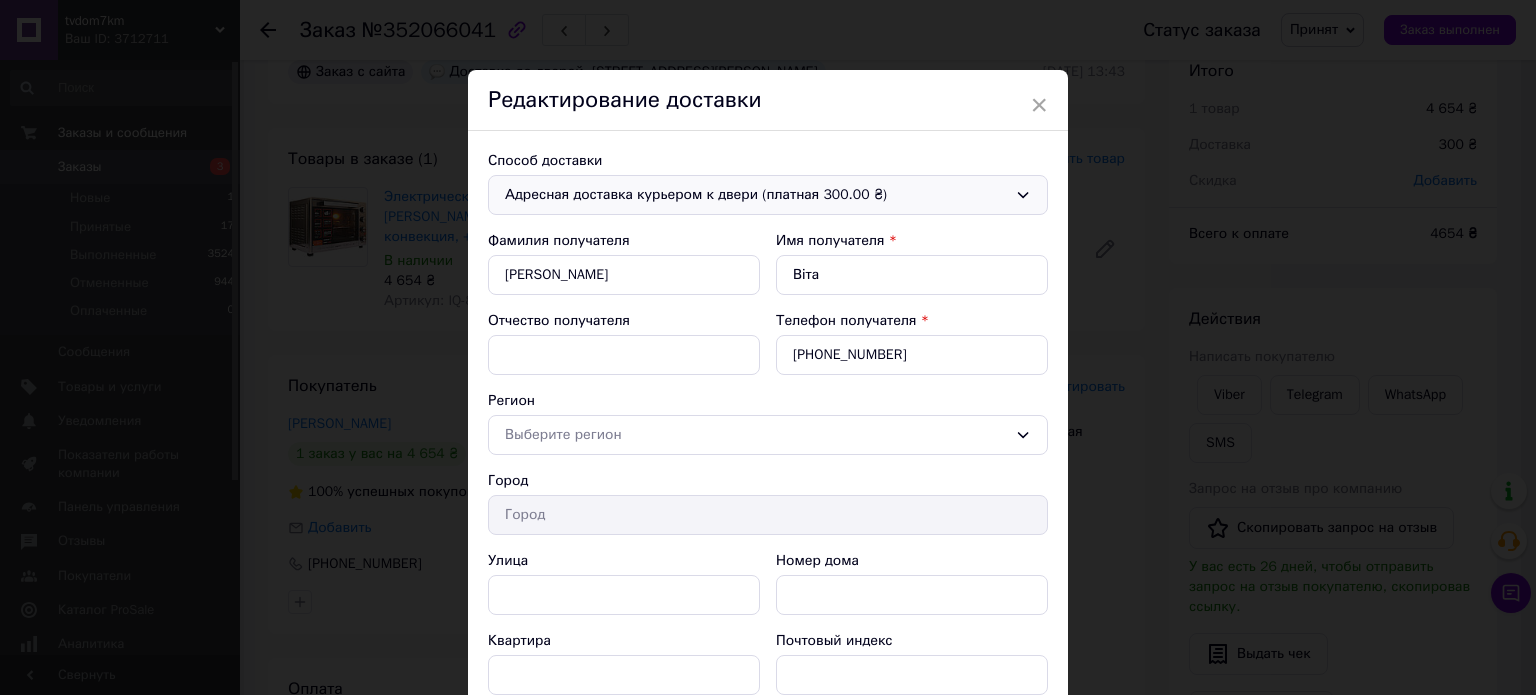 click on "Адресная доставка курьером к двери (платная 300.00 ₴)" at bounding box center [756, 195] 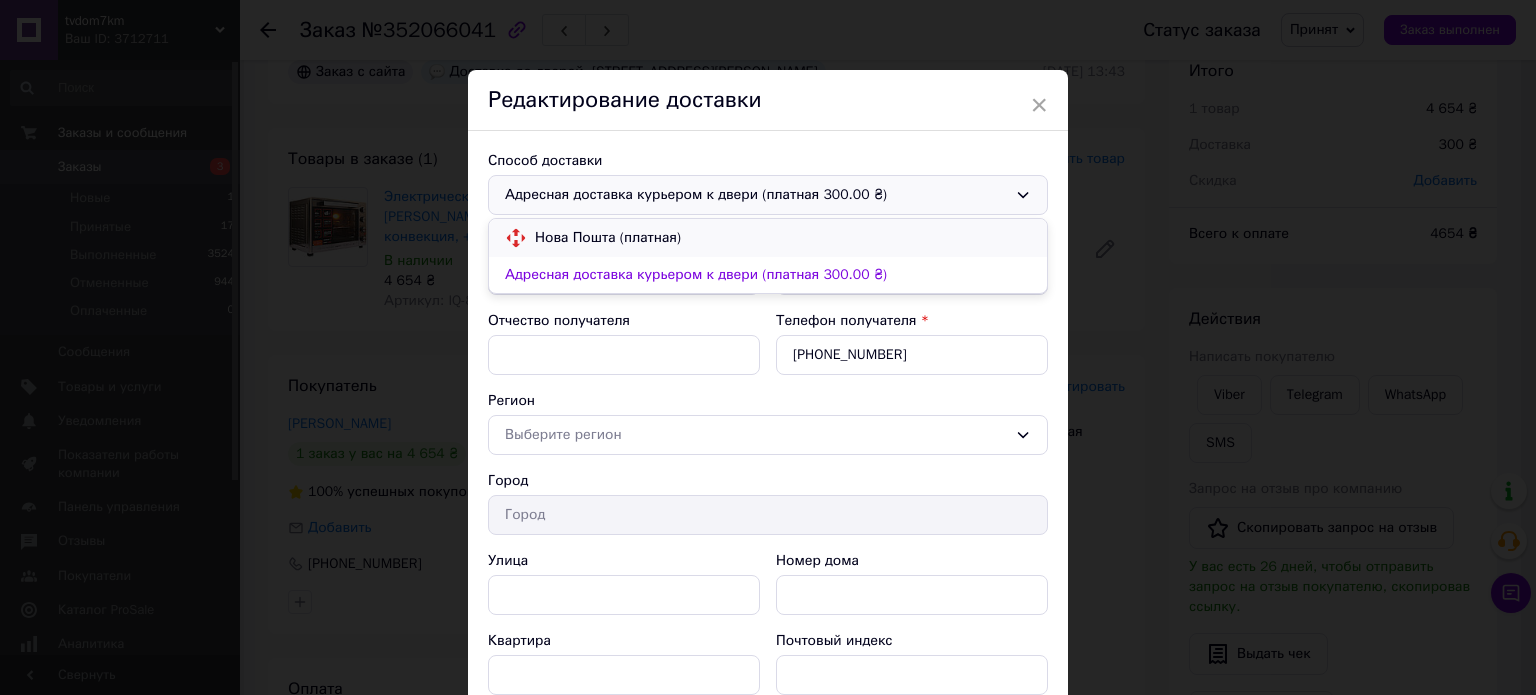 click on "Адресная доставка курьером к двери (платная 300.00 ₴)" at bounding box center (768, 275) 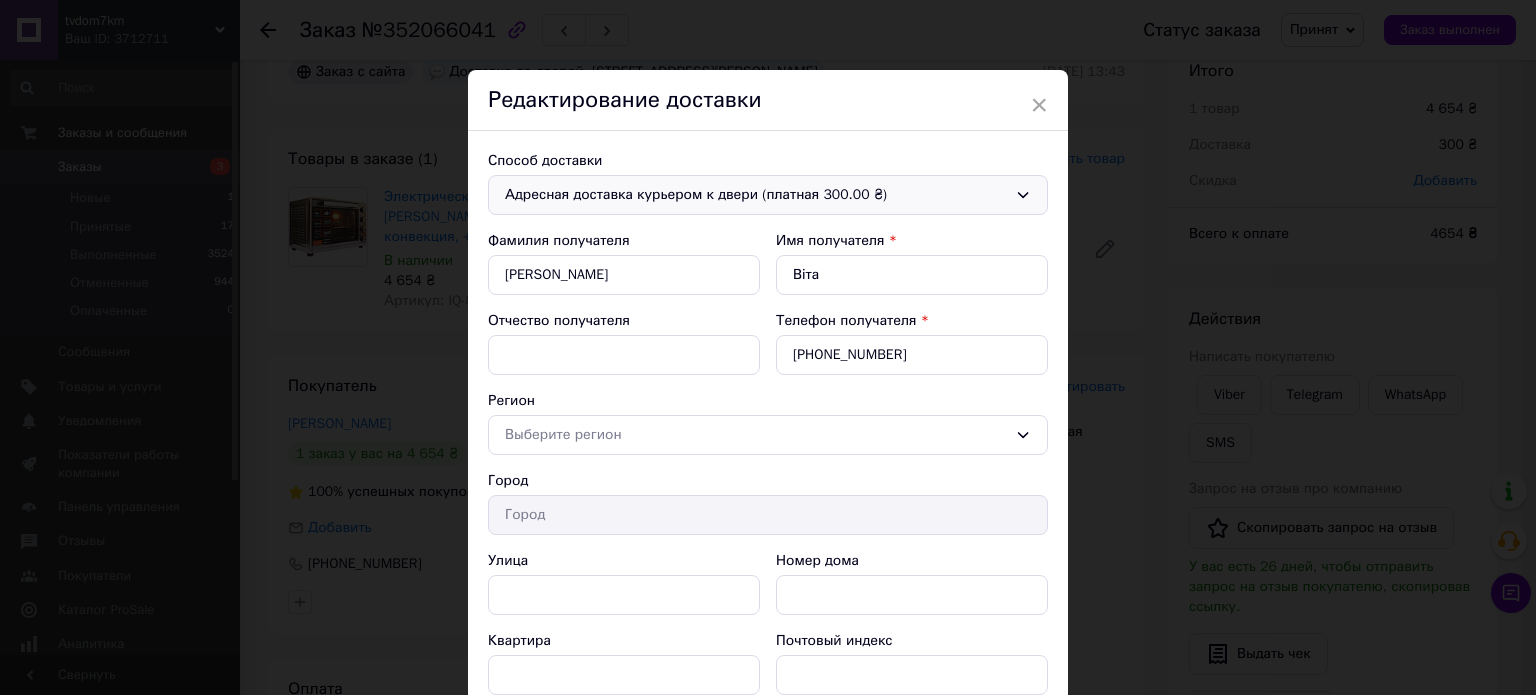 click on "Способ доставки Адресная доставка курьером к двери (платная 300.00 ₴) Фамилия получателя Омеляненко Имя получателя   * Віта Отчество получателя Телефон получателя   * +380961901093 Регион Выберите регион Город Улица Номер дома Квартира Почтовый индекс Номер накладной" at bounding box center (768, 463) 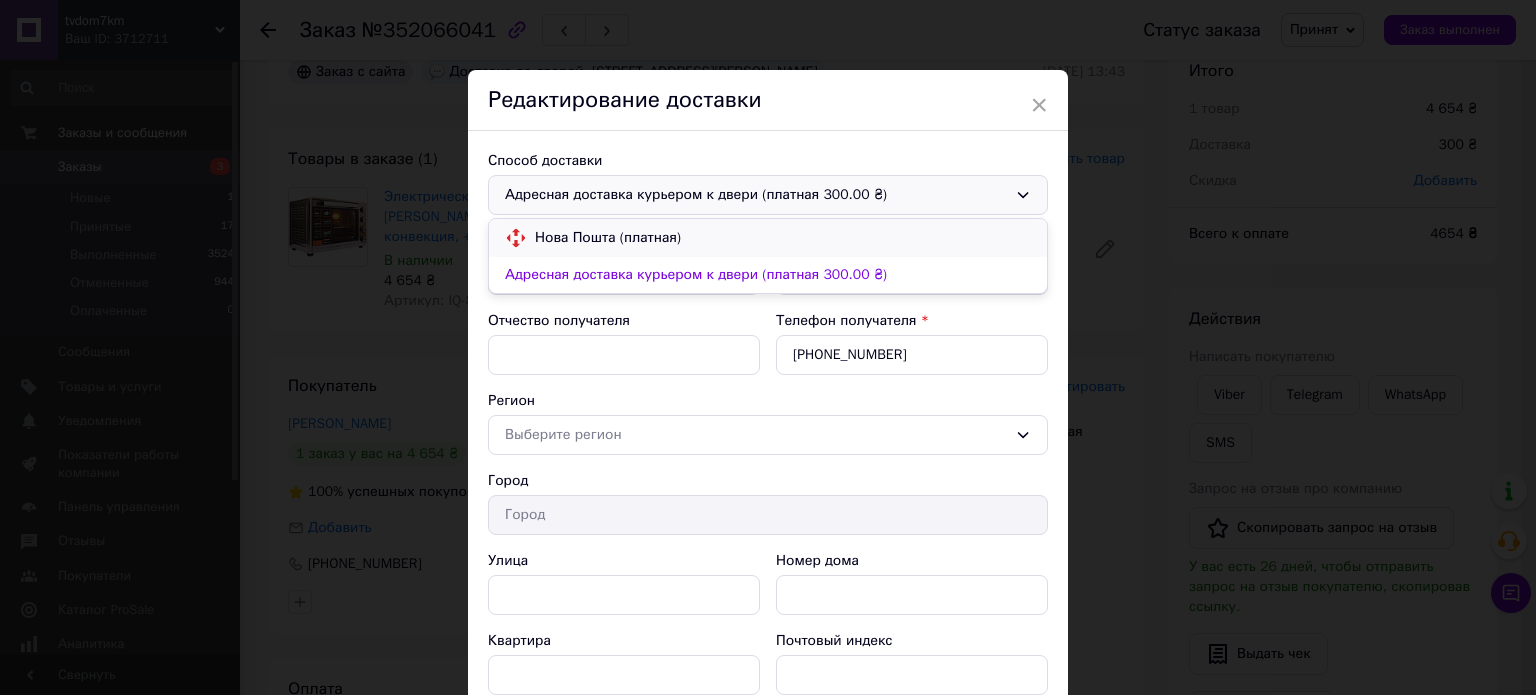 click on "Нова Пошта (платная)" at bounding box center [783, 238] 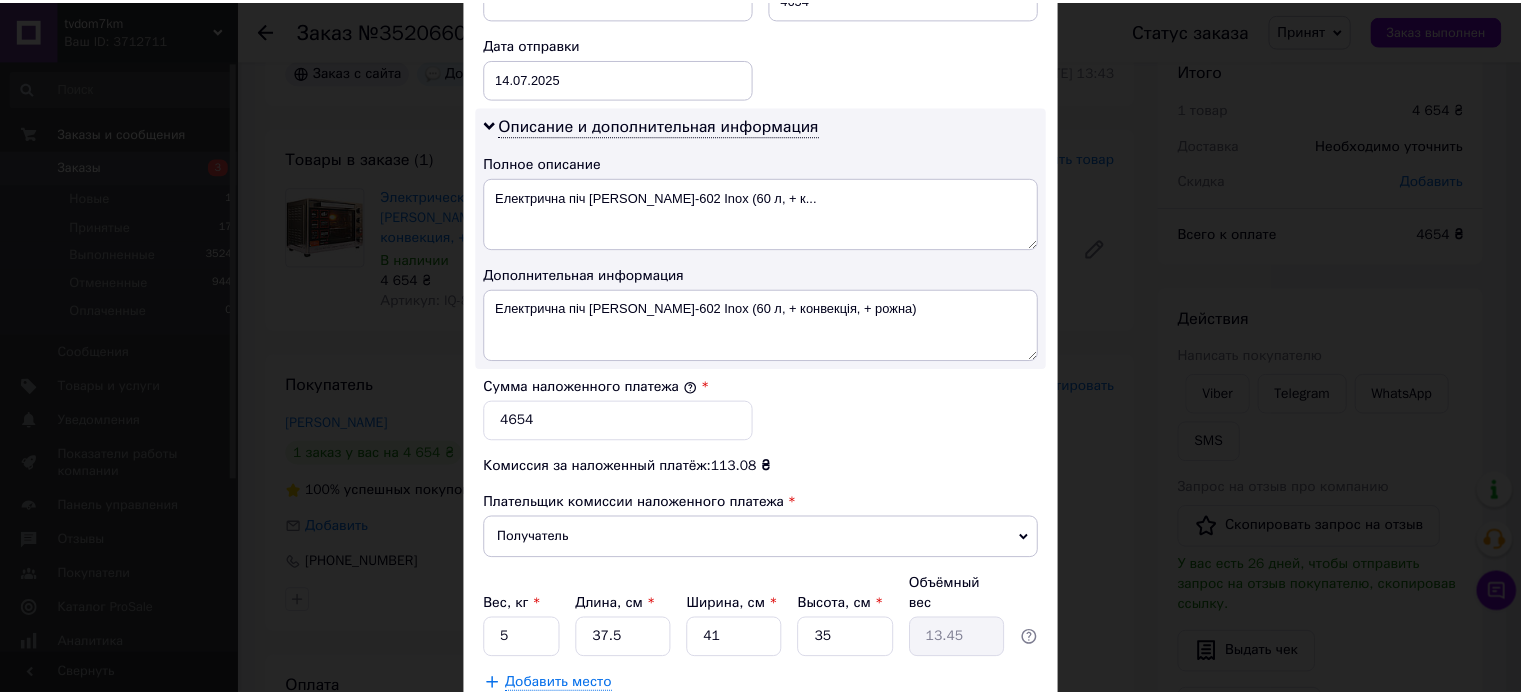 scroll, scrollTop: 900, scrollLeft: 0, axis: vertical 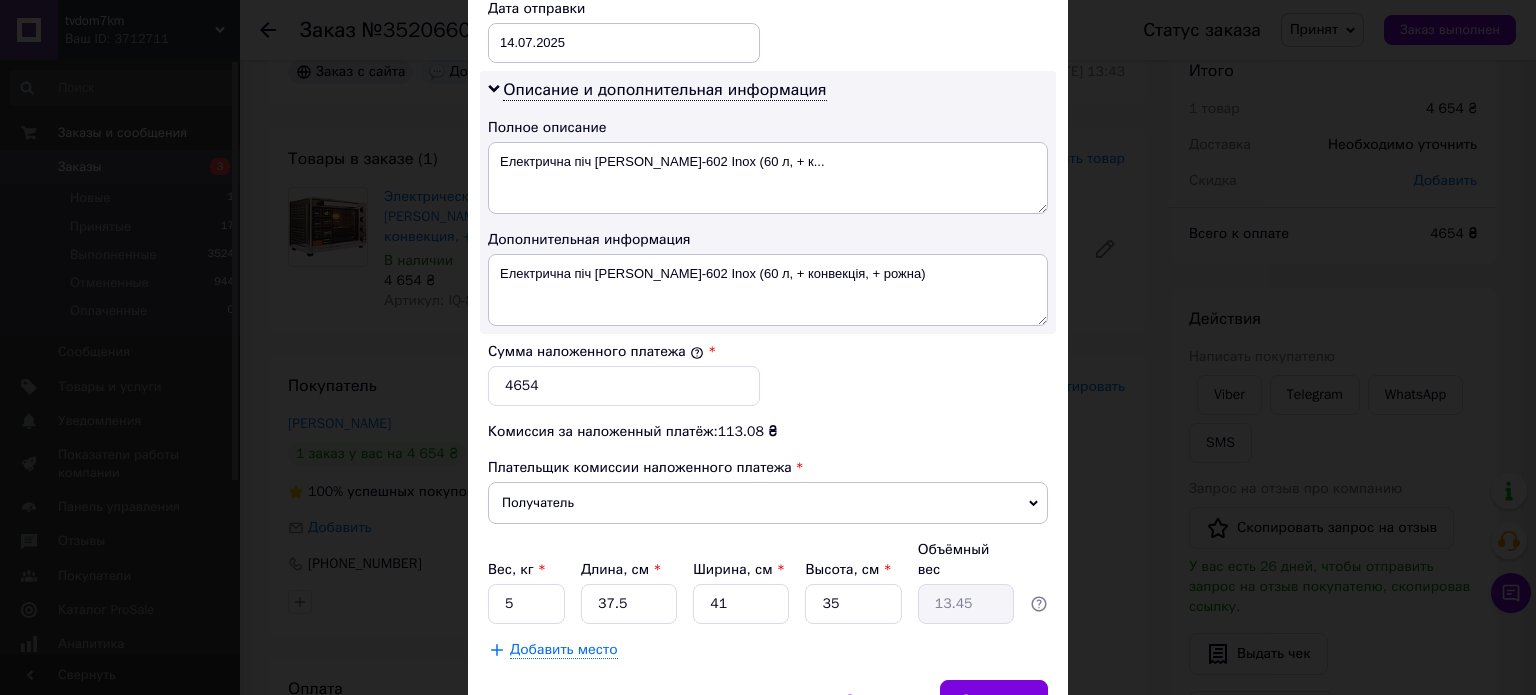 click on "× Редактирование доставки Способ доставки Нова Пошта (платная) Плательщик Получатель Отправитель Фамилия получателя Омеляненко Имя получателя Віта Отчество получателя Телефон получателя +380961901093 Тип доставки В отделении Курьером В почтомате Город -- Не выбрано -- Место отправки Одеса: №34: вул. 7 км Овідіопільської дороги, 1 (Епіцентр) Нет совпадений. Попробуйте изменить условия поиска Добавить еще место отправки Тип посылки Груз Документы Номер упаковки (не обязательно) Оценочная стоимость 4654 Дата отправки 14.07.2025 < 2025 > < Июль > Пн Вт Ср Чт Пт Сб Вс 30 1 2 3 4 5 6 7 8" at bounding box center (768, 347) 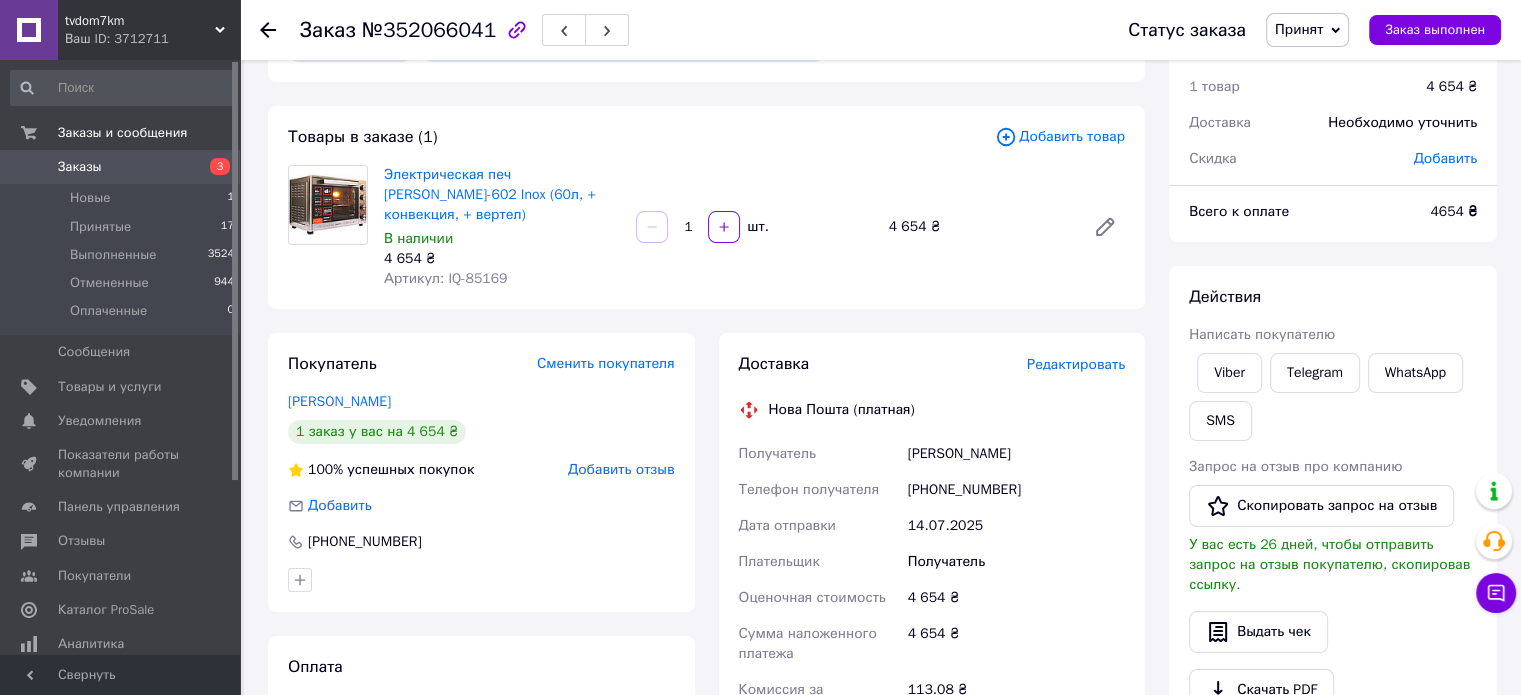 scroll, scrollTop: 100, scrollLeft: 0, axis: vertical 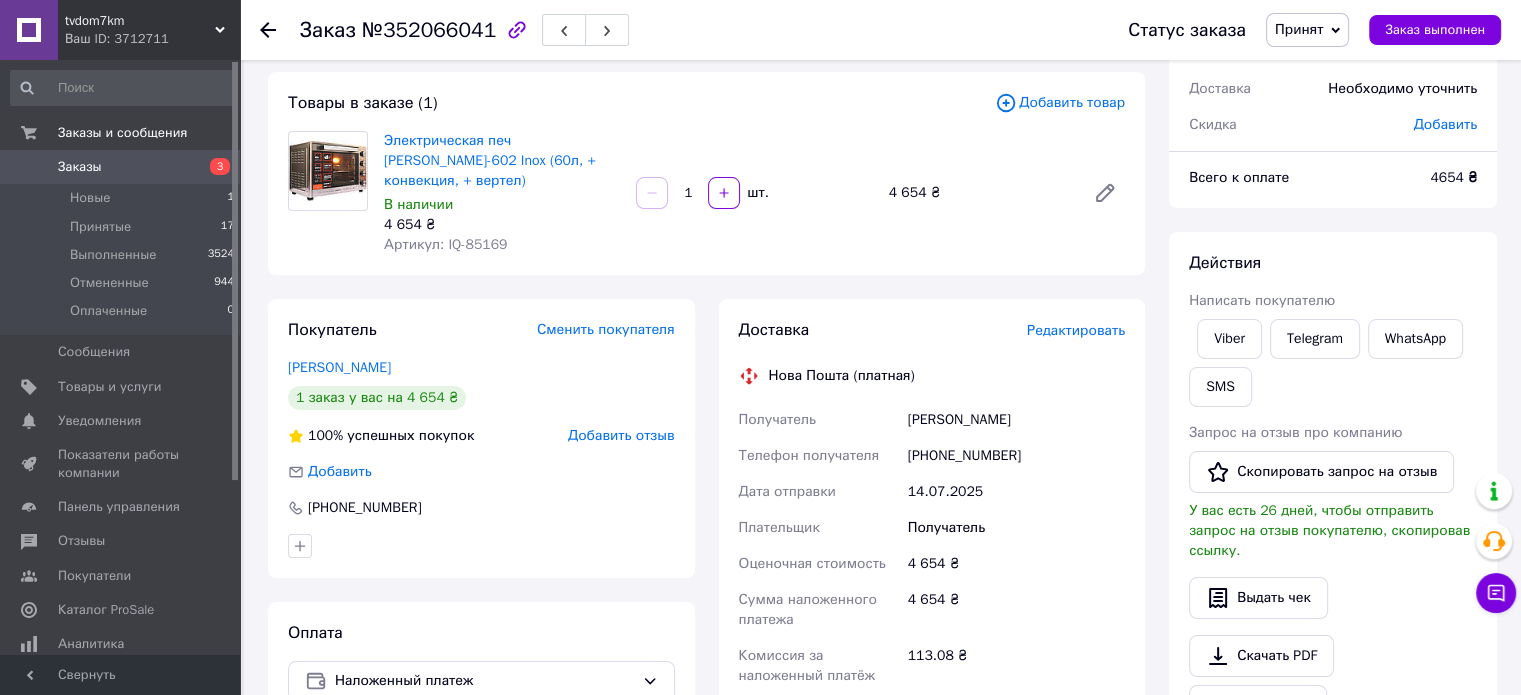 click on "Заказы" at bounding box center (121, 167) 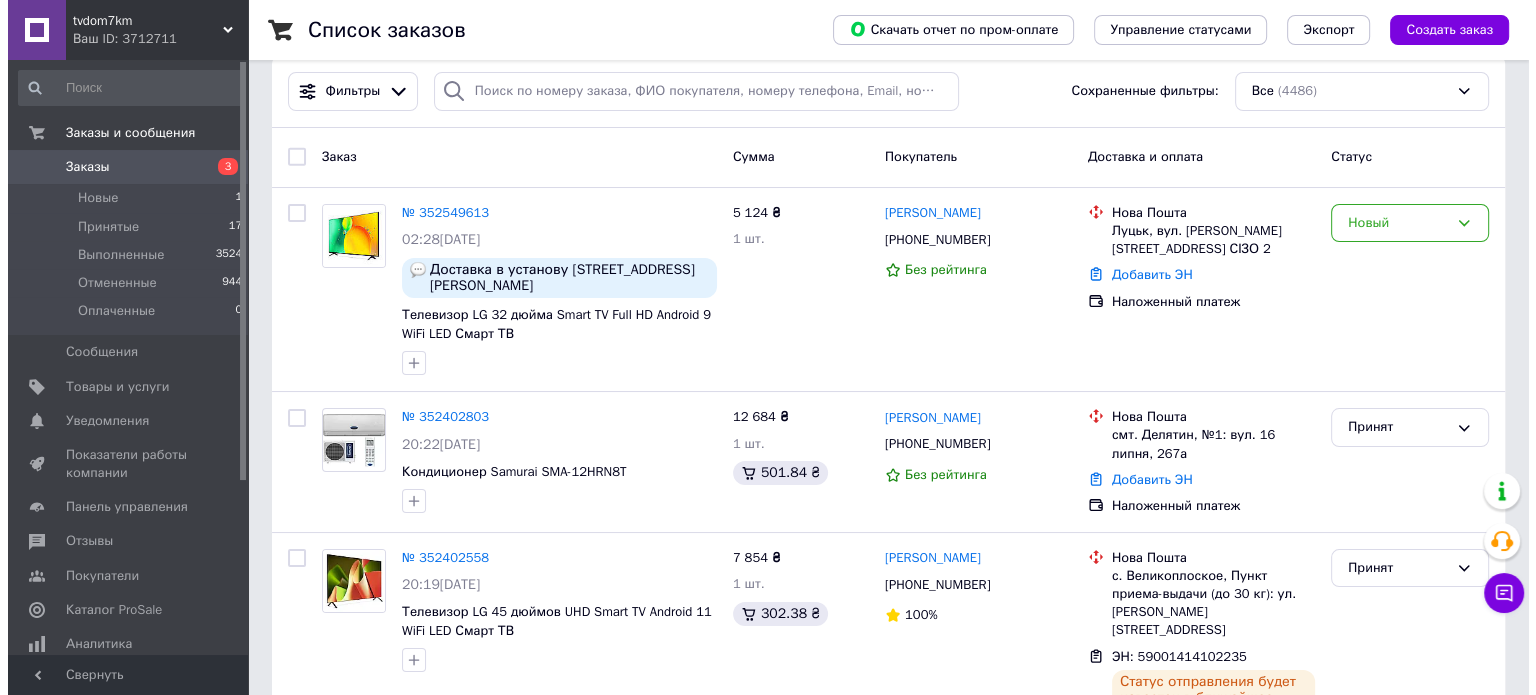 scroll, scrollTop: 0, scrollLeft: 0, axis: both 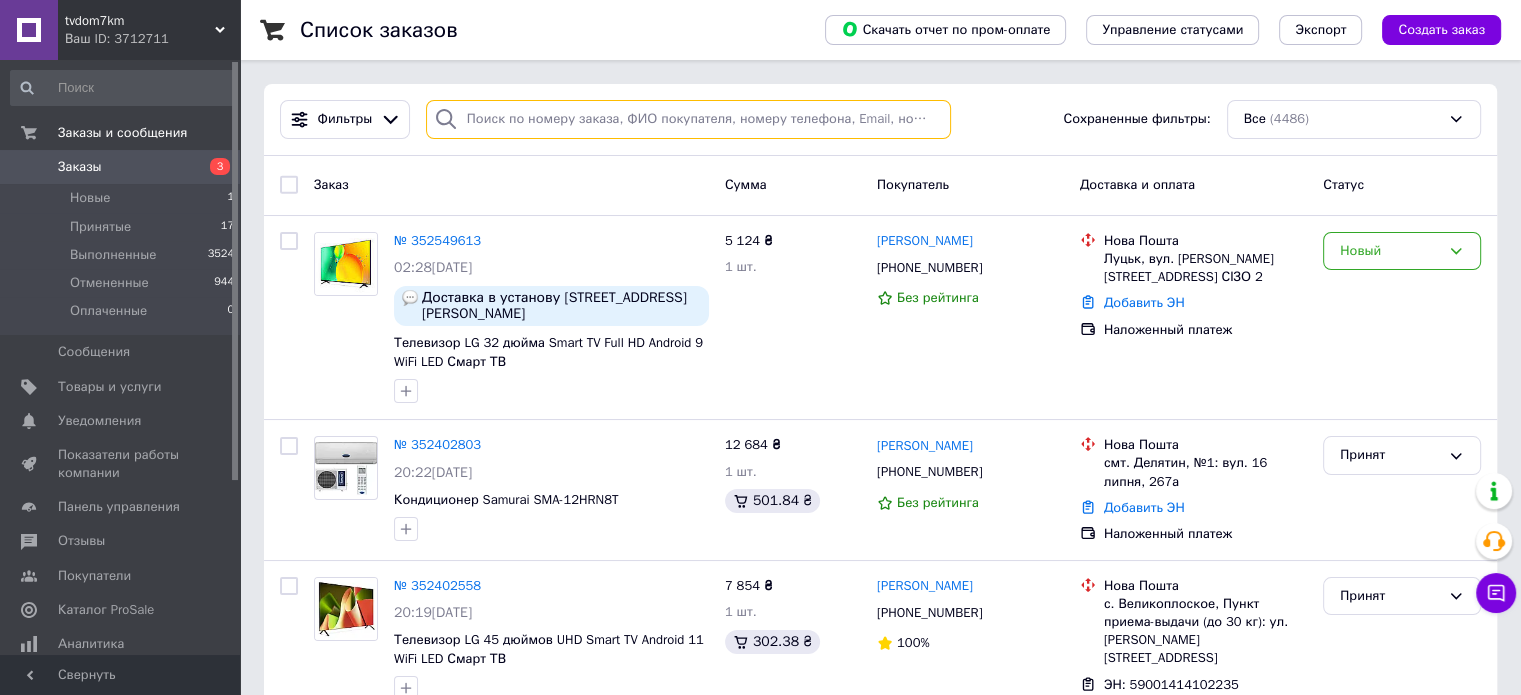 click at bounding box center (688, 119) 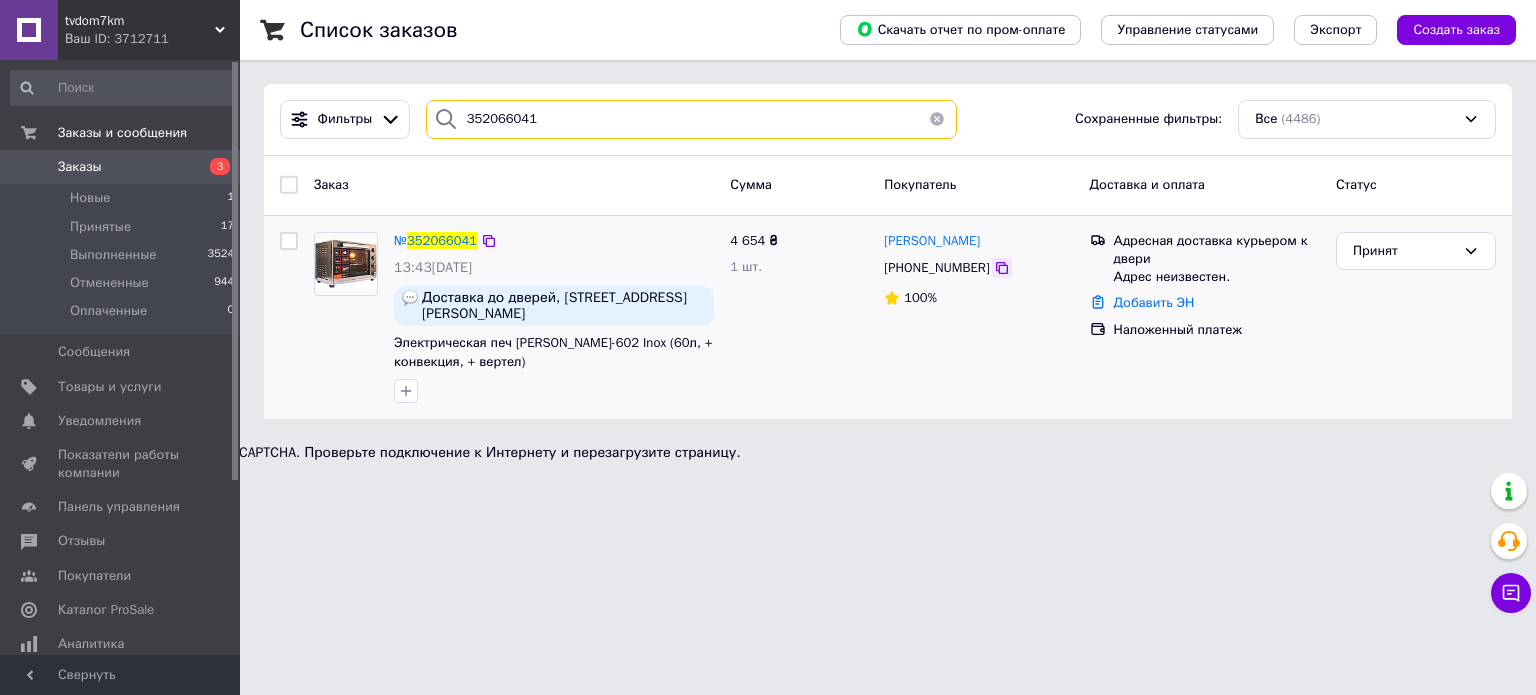 type on "352066041" 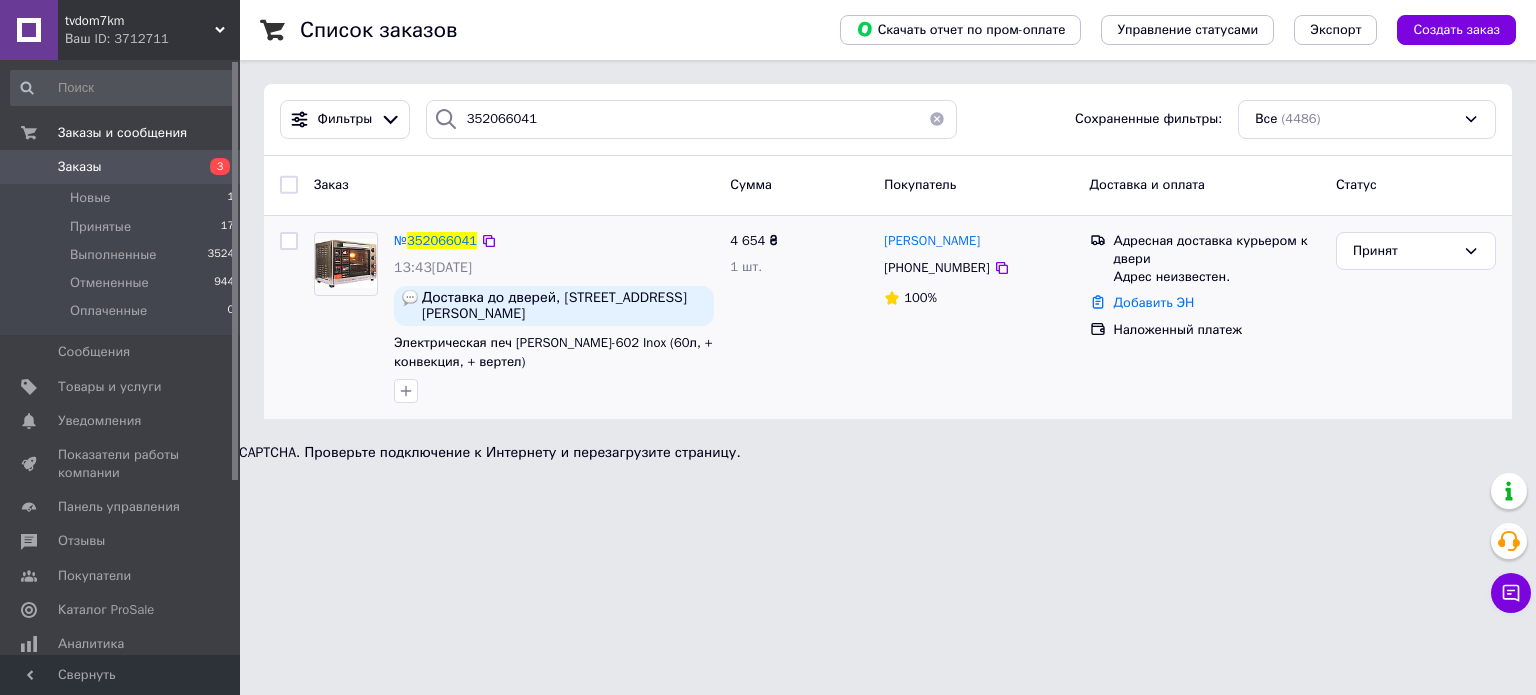 drag, startPoint x: 985, startPoint y: 266, endPoint x: 980, endPoint y: 309, distance: 43.289722 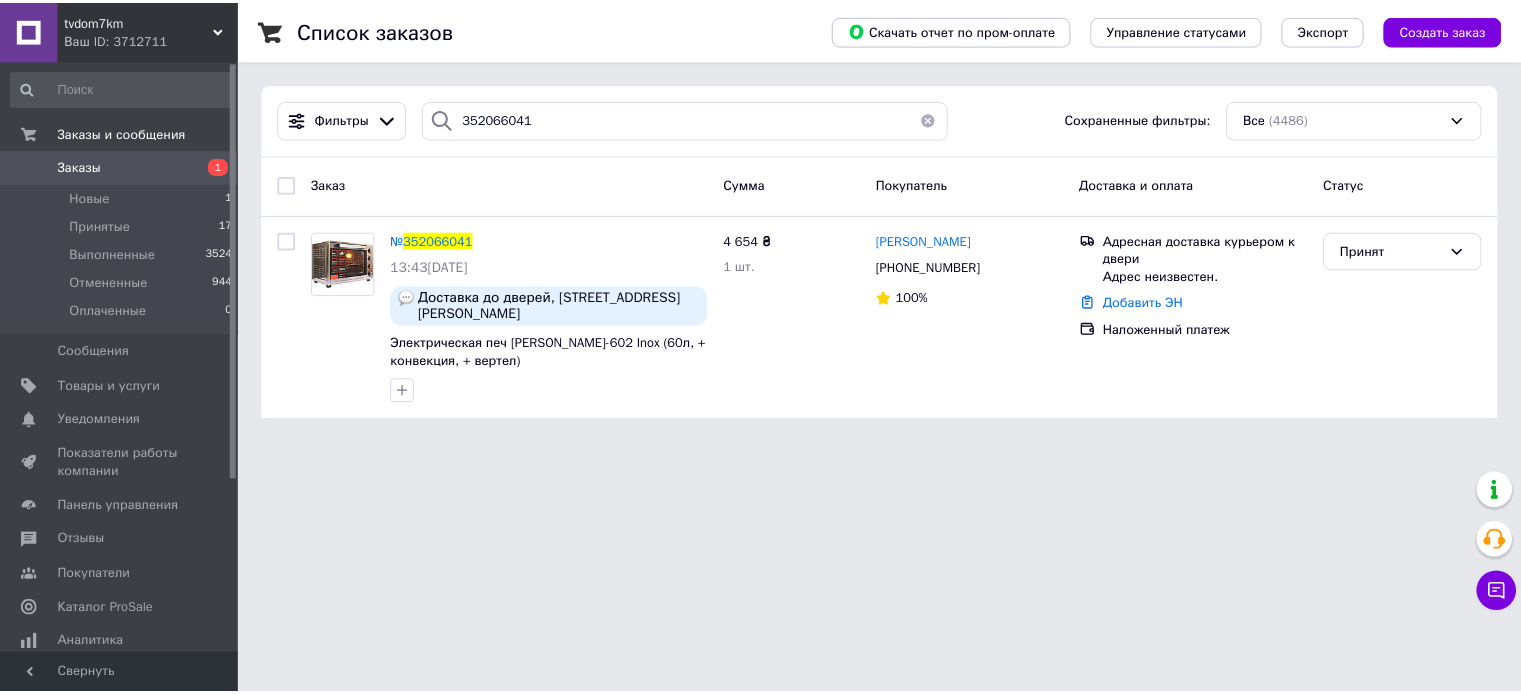 scroll, scrollTop: 0, scrollLeft: 0, axis: both 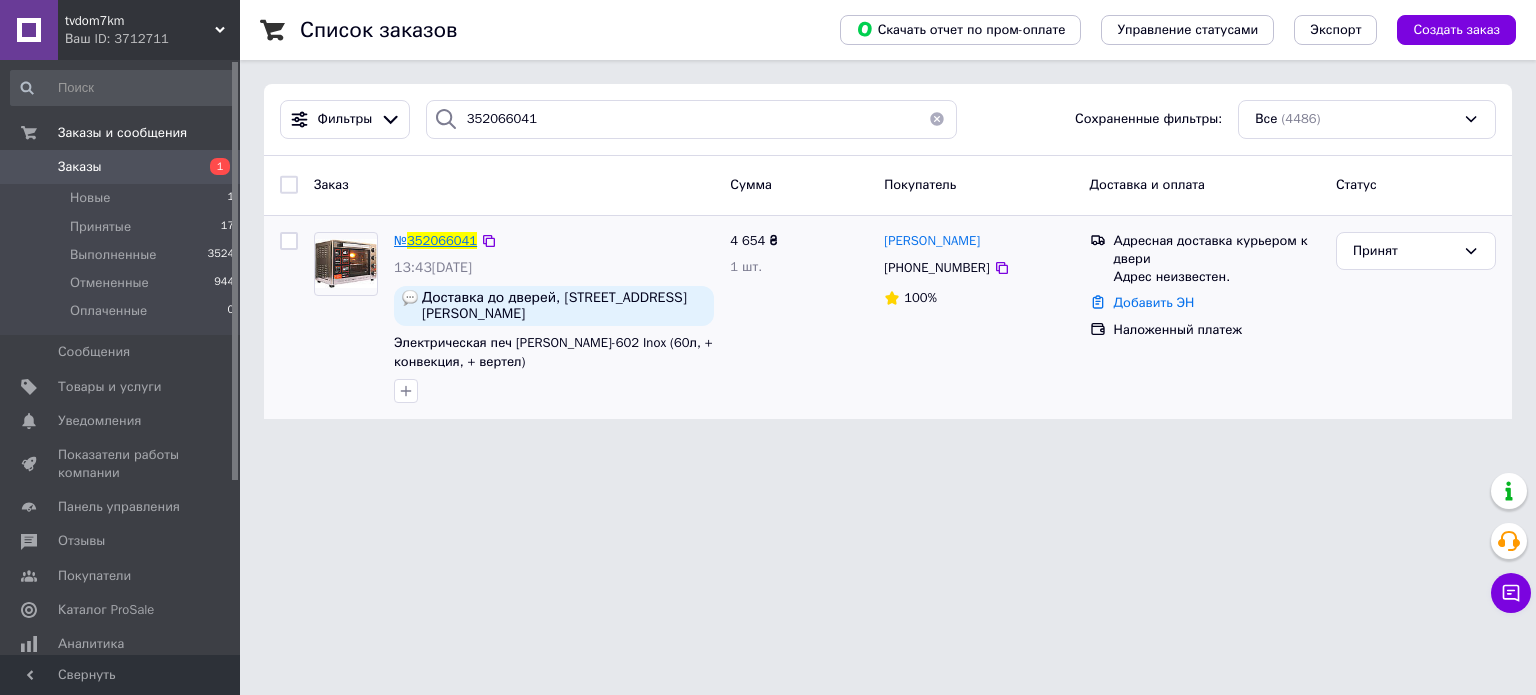 click on "352066041" at bounding box center [442, 240] 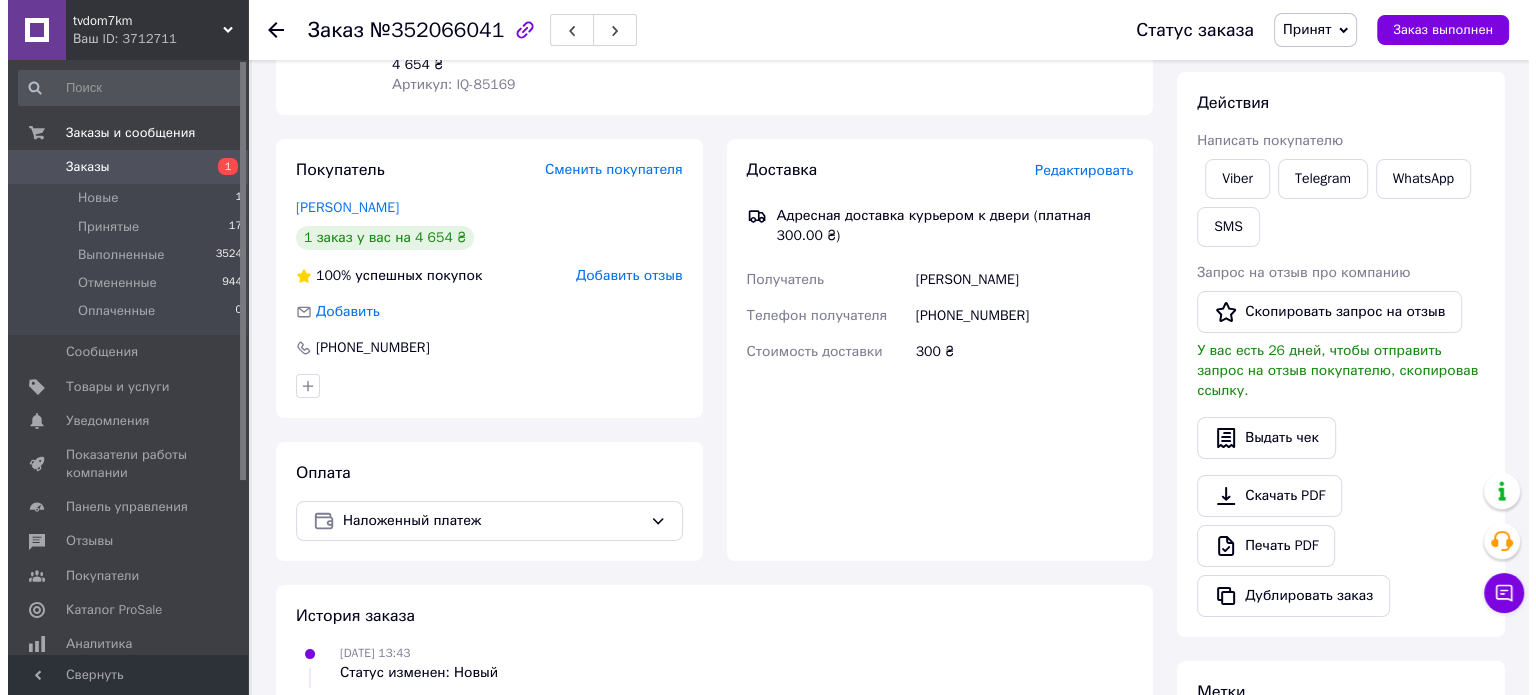 scroll, scrollTop: 219, scrollLeft: 0, axis: vertical 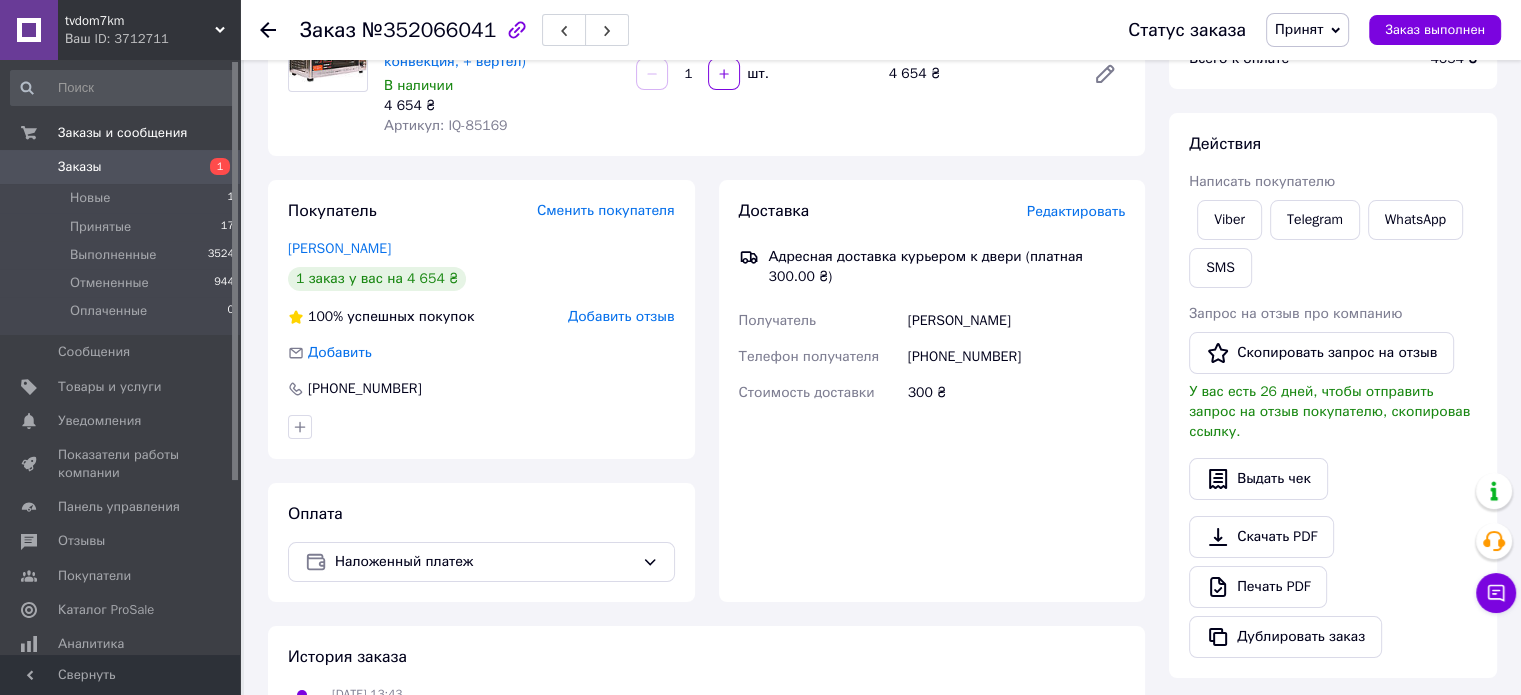 click on "Редактировать" at bounding box center [1076, 212] 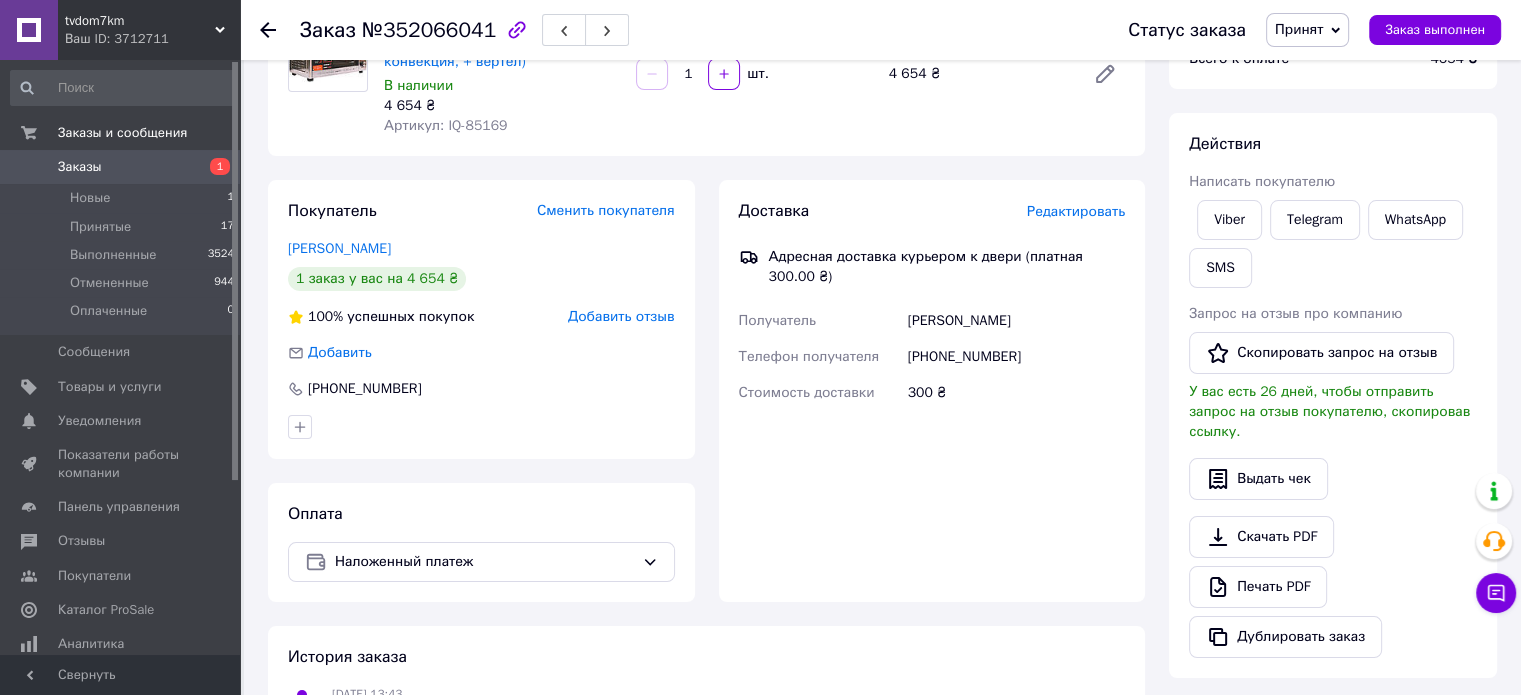 click on "Редактировать" at bounding box center (1076, 211) 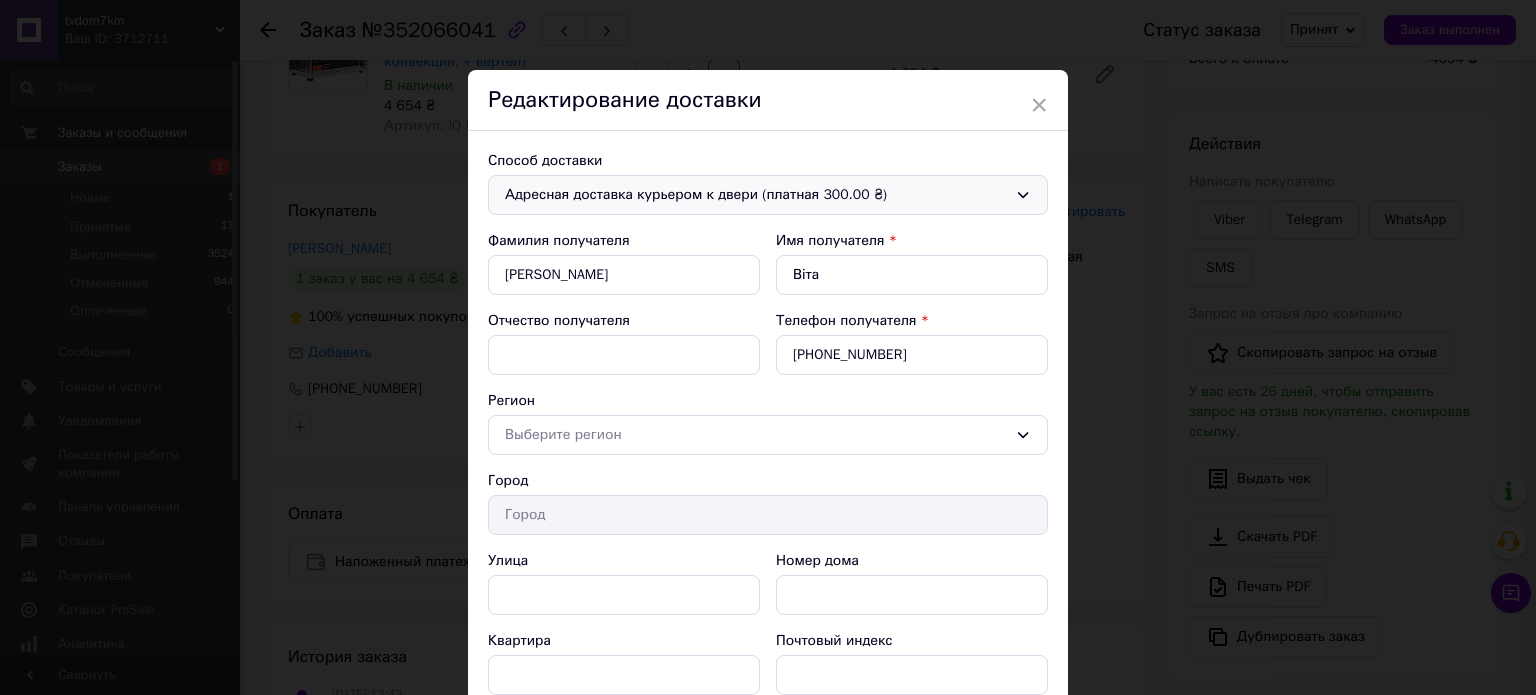 click on "Адресная доставка курьером к двери (платная 300.00 ₴)" at bounding box center [756, 195] 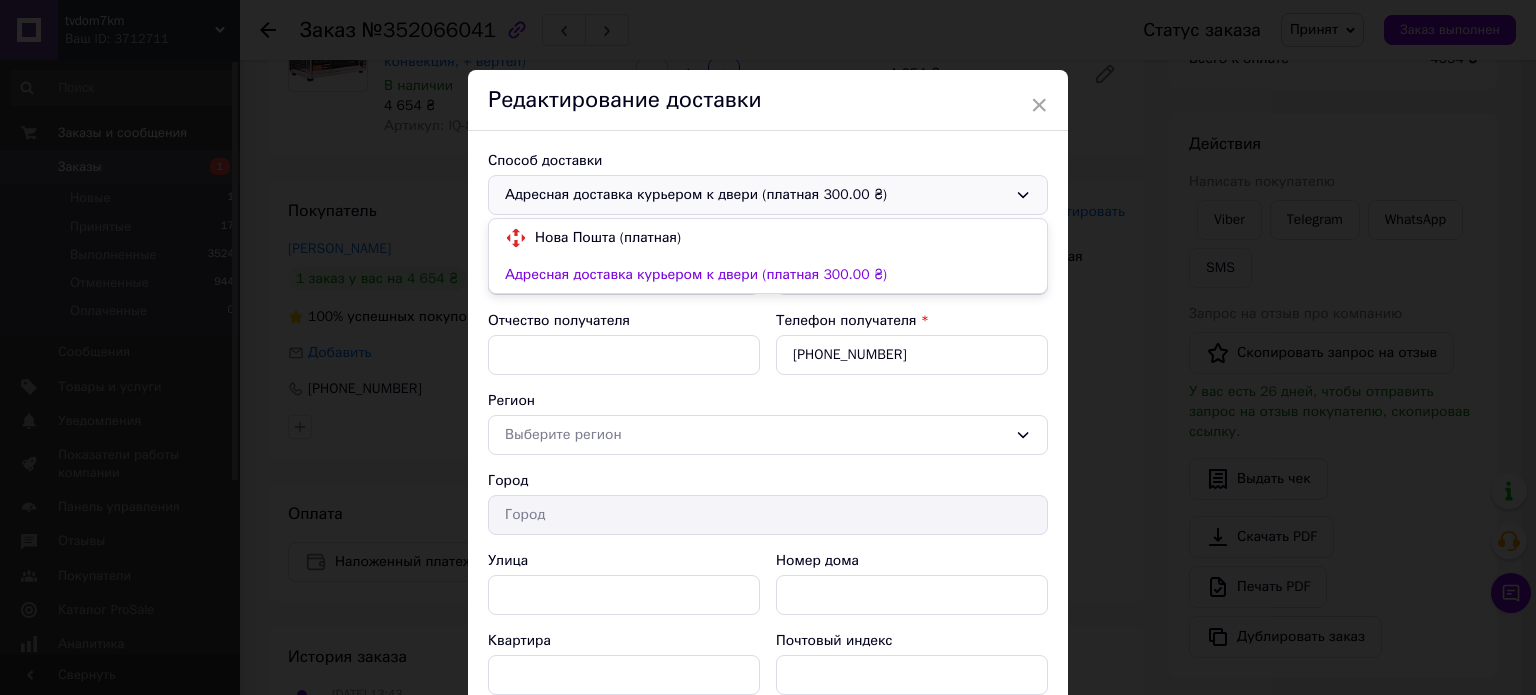click on "Нова Пошта (платная)" at bounding box center [783, 238] 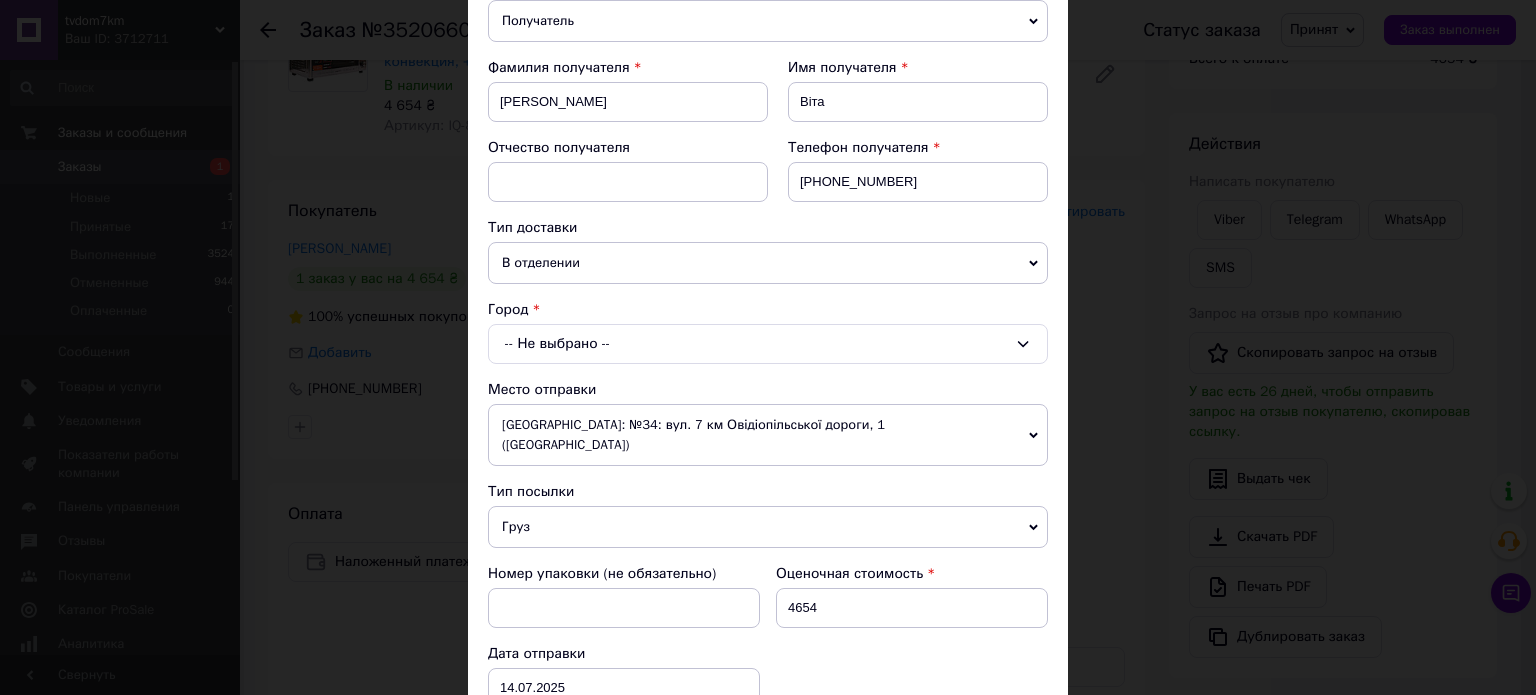 scroll, scrollTop: 253, scrollLeft: 0, axis: vertical 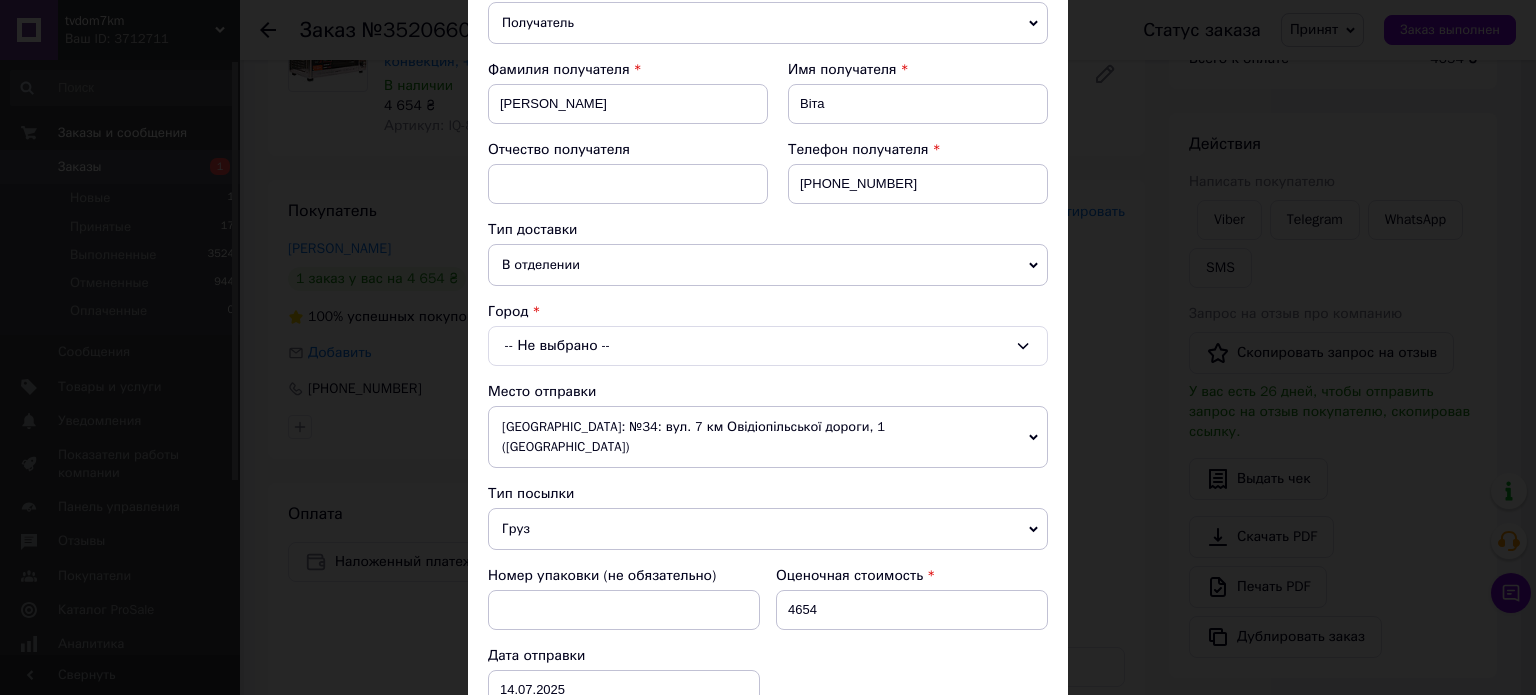 click on "В отделении" at bounding box center (768, 265) 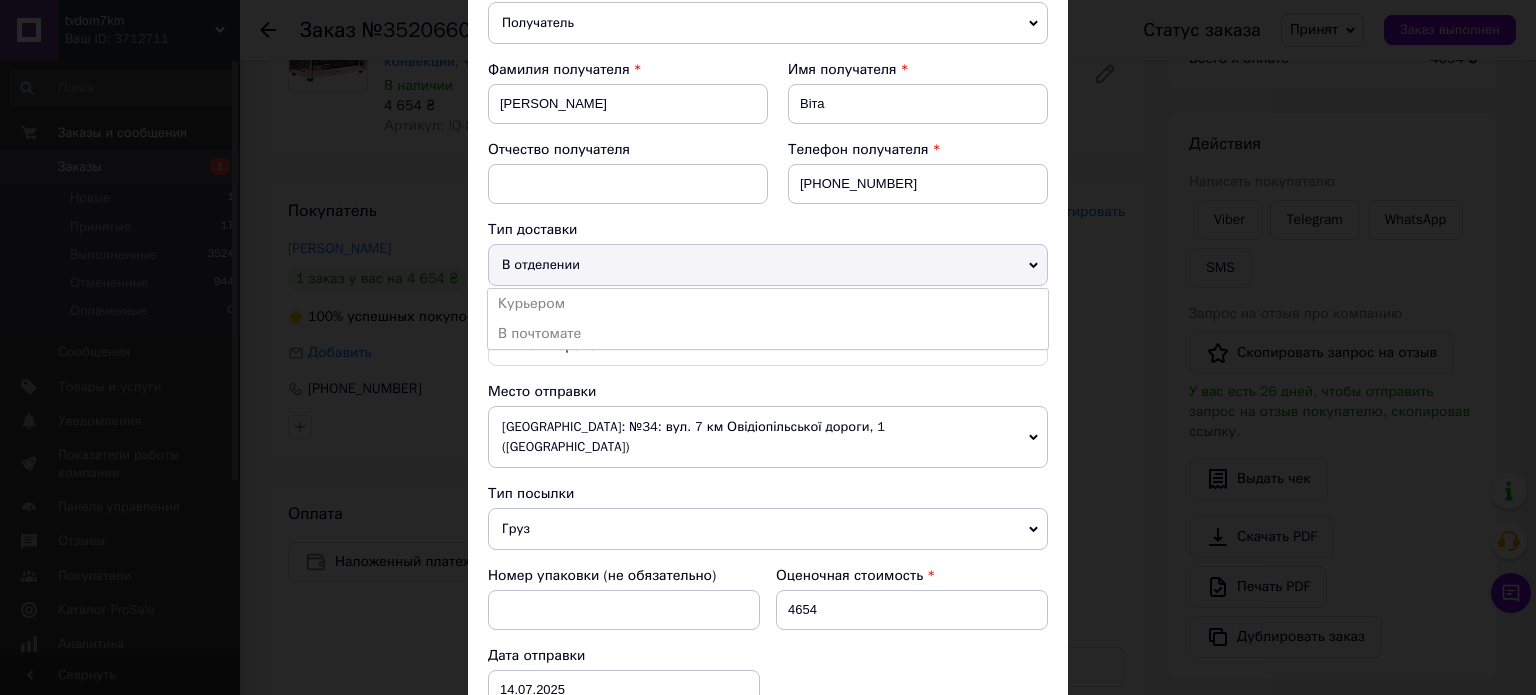 click on "В отделении" at bounding box center (768, 265) 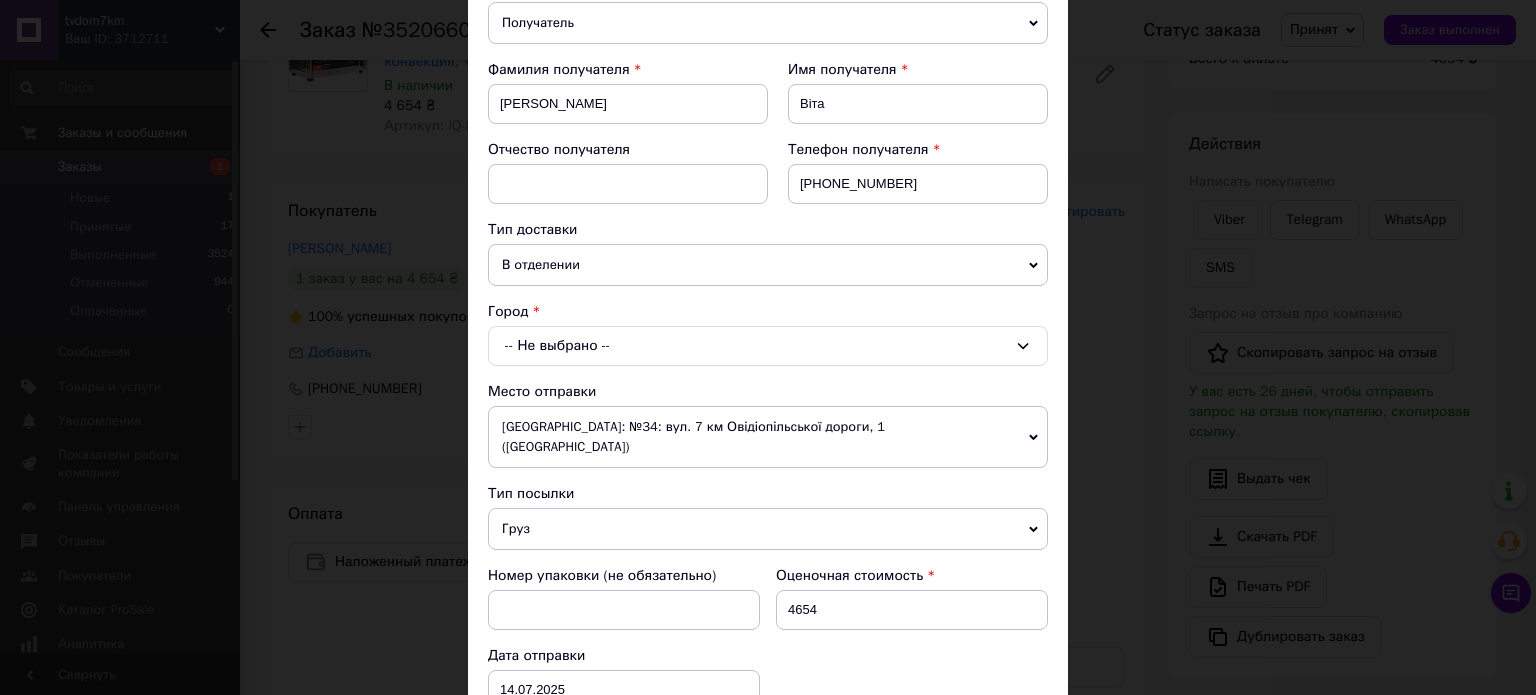 click on "-- Не выбрано --" at bounding box center (768, 346) 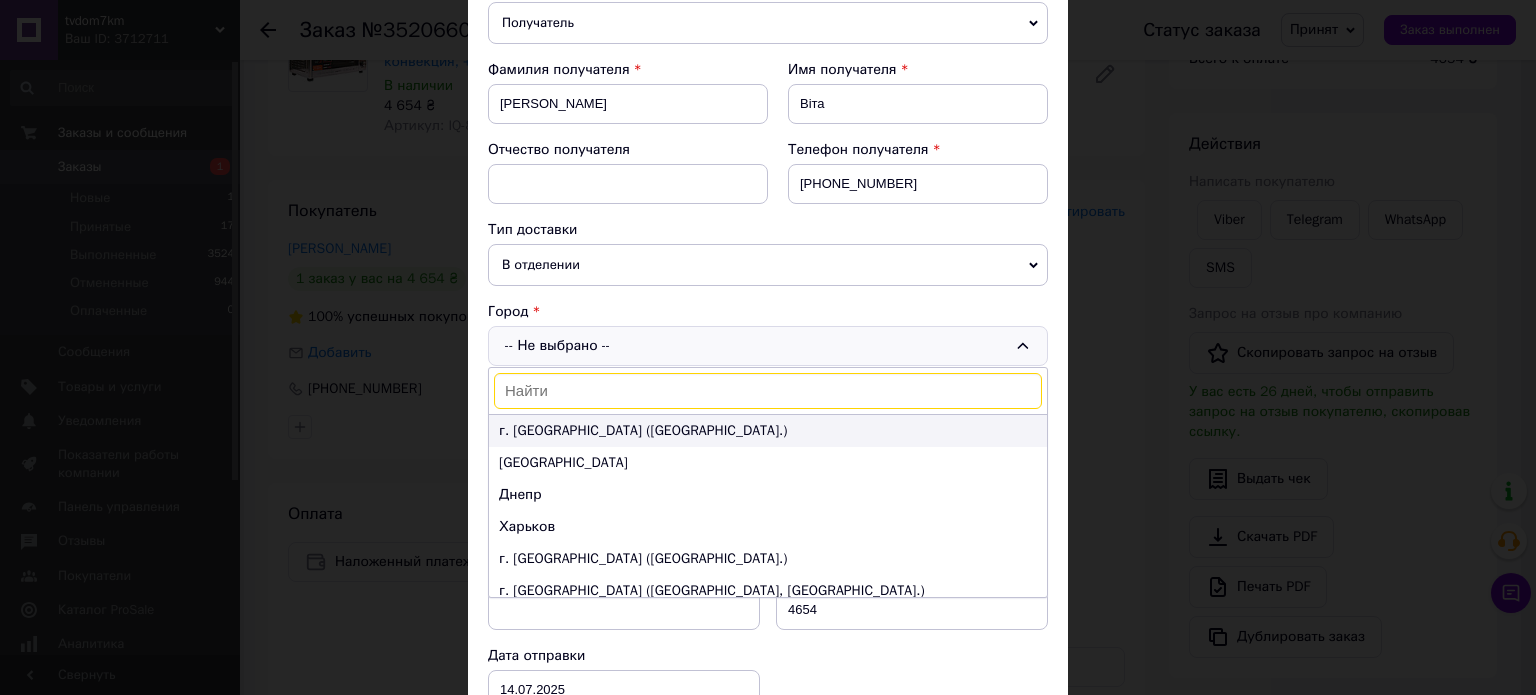 click on "г. Киев (Киевская обл.)" at bounding box center [768, 431] 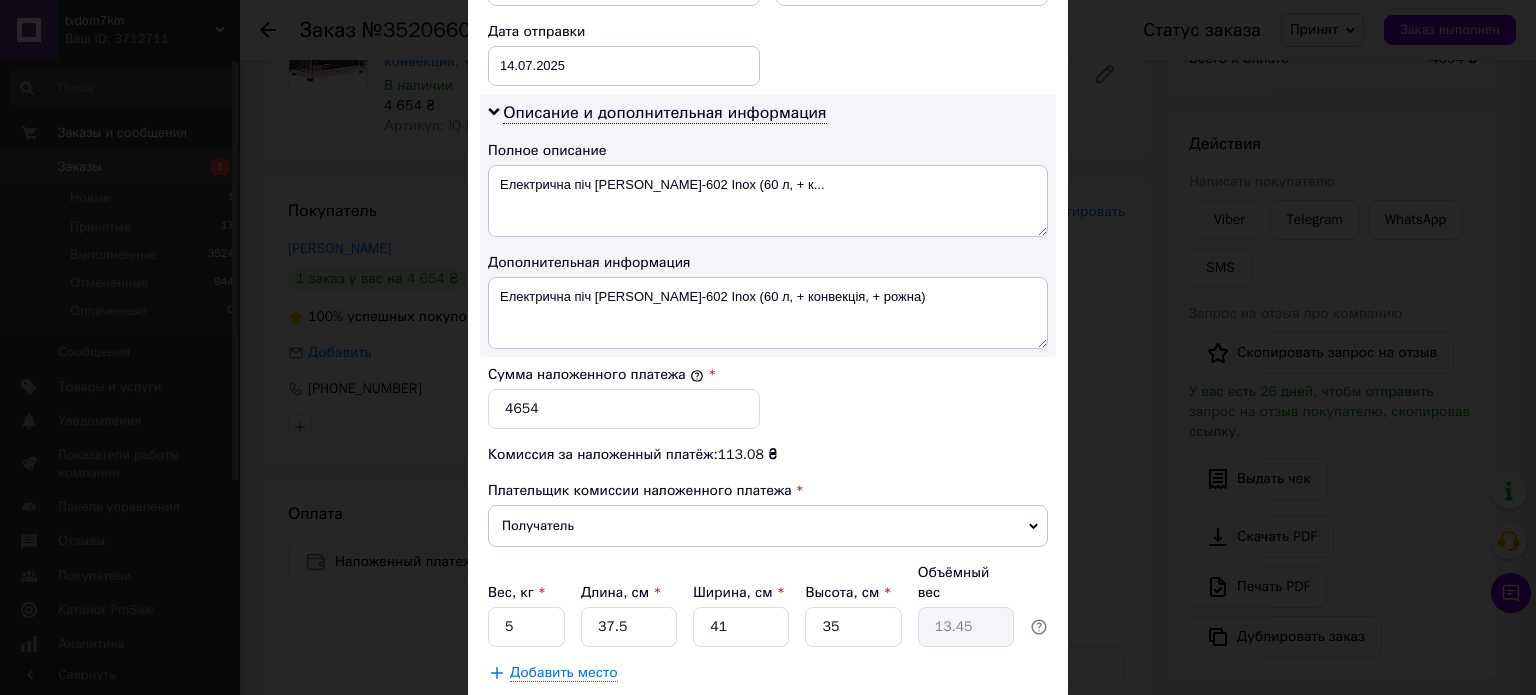 scroll, scrollTop: 1048, scrollLeft: 0, axis: vertical 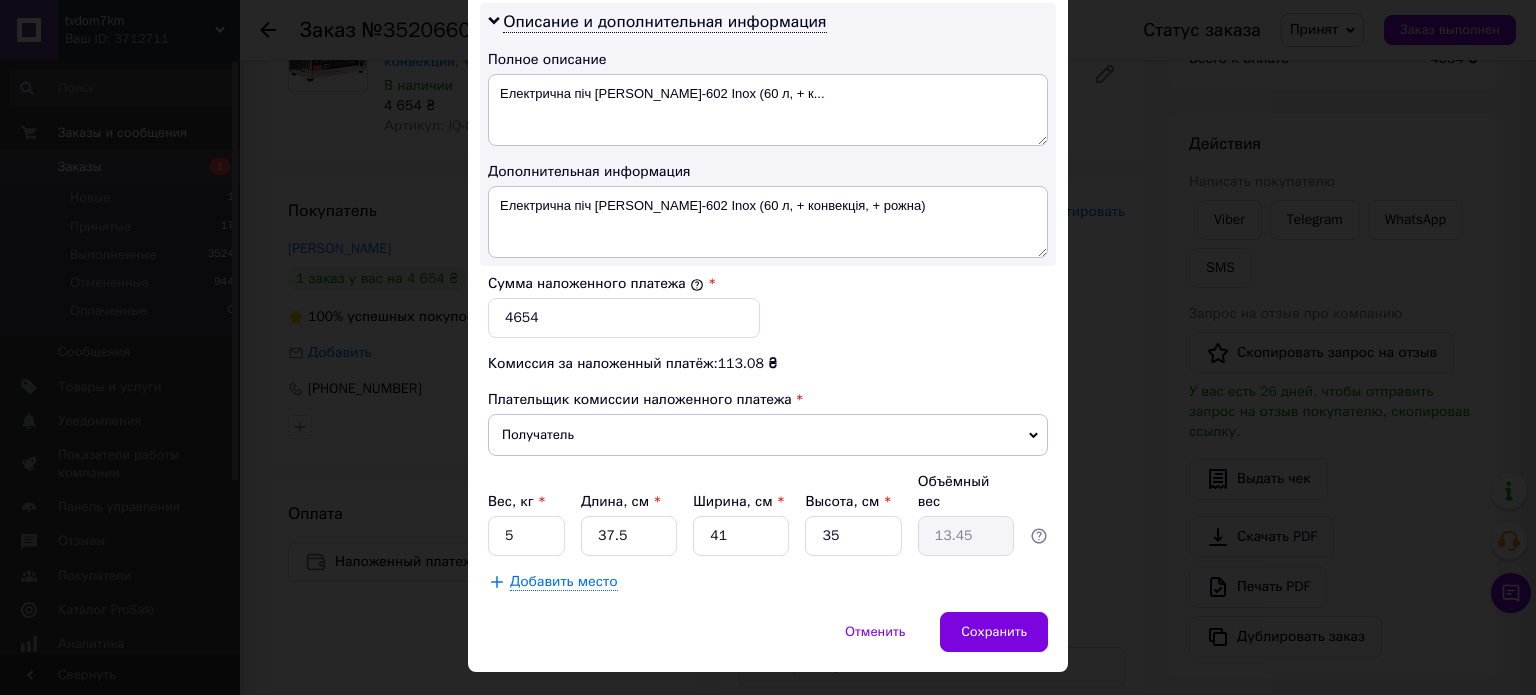 click on "Способ доставки Нова Пошта (платная) Плательщик Получатель Отправитель Фамилия получателя Омеляненко Имя получателя Віта Отчество получателя Телефон получателя +380961901093 Тип доставки В отделении Курьером В почтомате Город г. Киев (Киевская обл.) Отделение -- Не выбрано -- Место отправки Одеса: №34: вул. 7 км Овідіопільської дороги, 1 (Епіцентр) Нет совпадений. Попробуйте изменить условия поиска Добавить еще место отправки Тип посылки Груз Документы Номер упаковки (не обязательно) Оценочная стоимость 4654 Дата отправки 14.07.2025 < 2025 > < Июль > Пн Вт Ср Чт Пт Сб Вс 30 1 2 3" at bounding box center [768, -153] 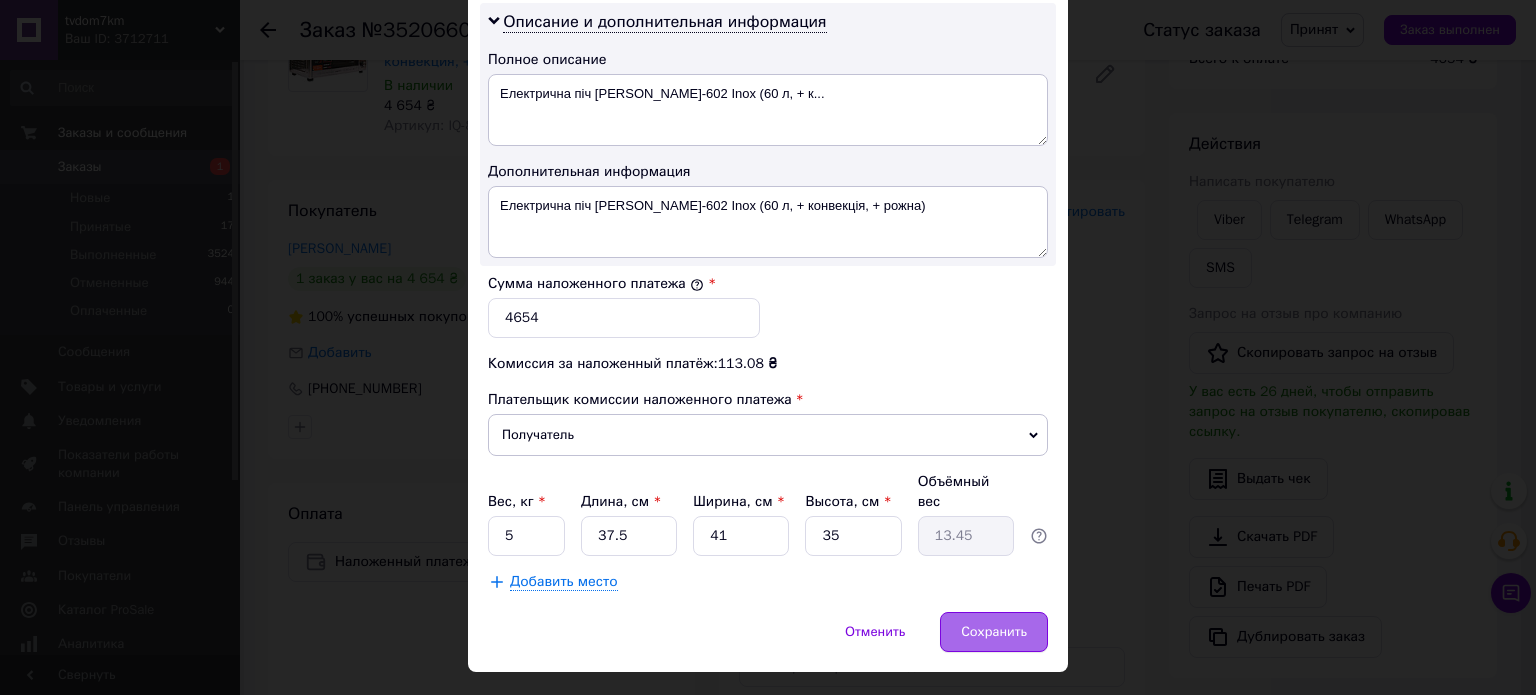 click on "Сохранить" at bounding box center (994, 632) 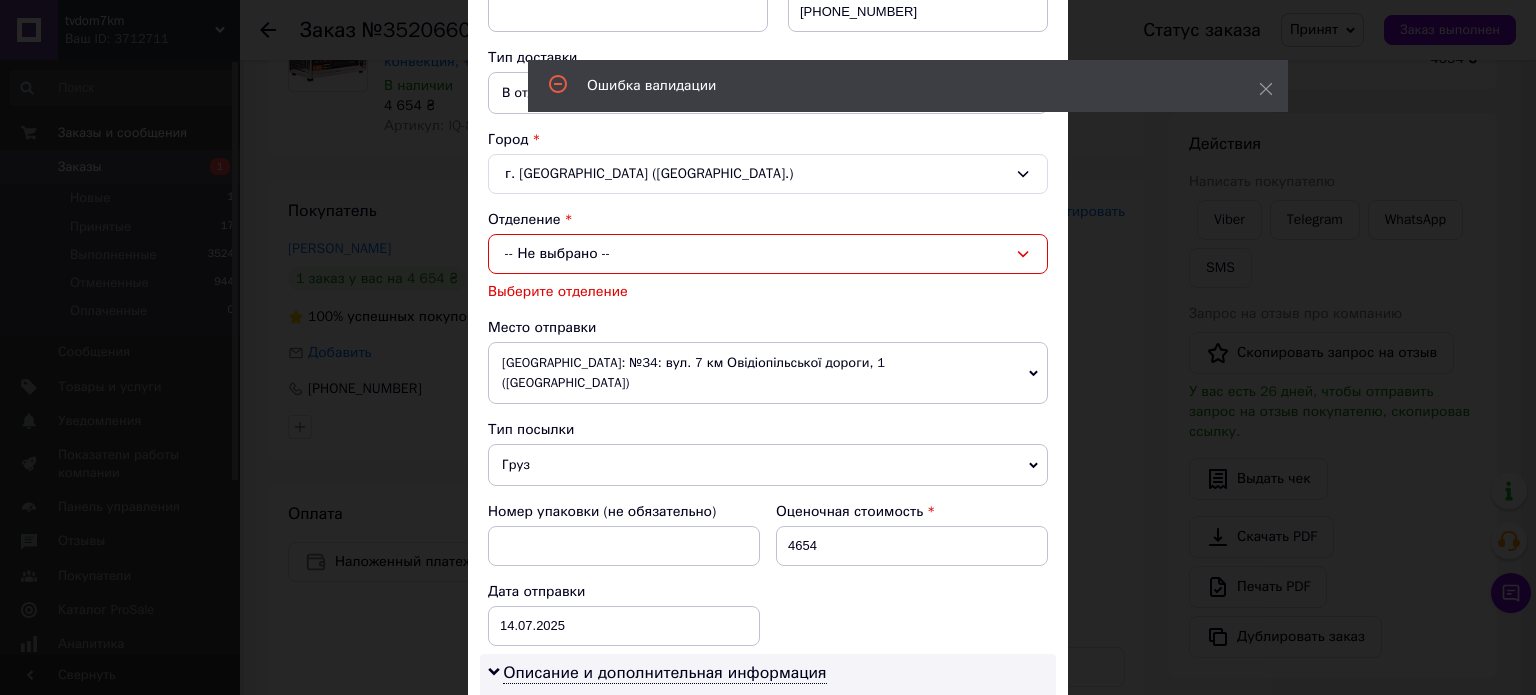 scroll, scrollTop: 408, scrollLeft: 0, axis: vertical 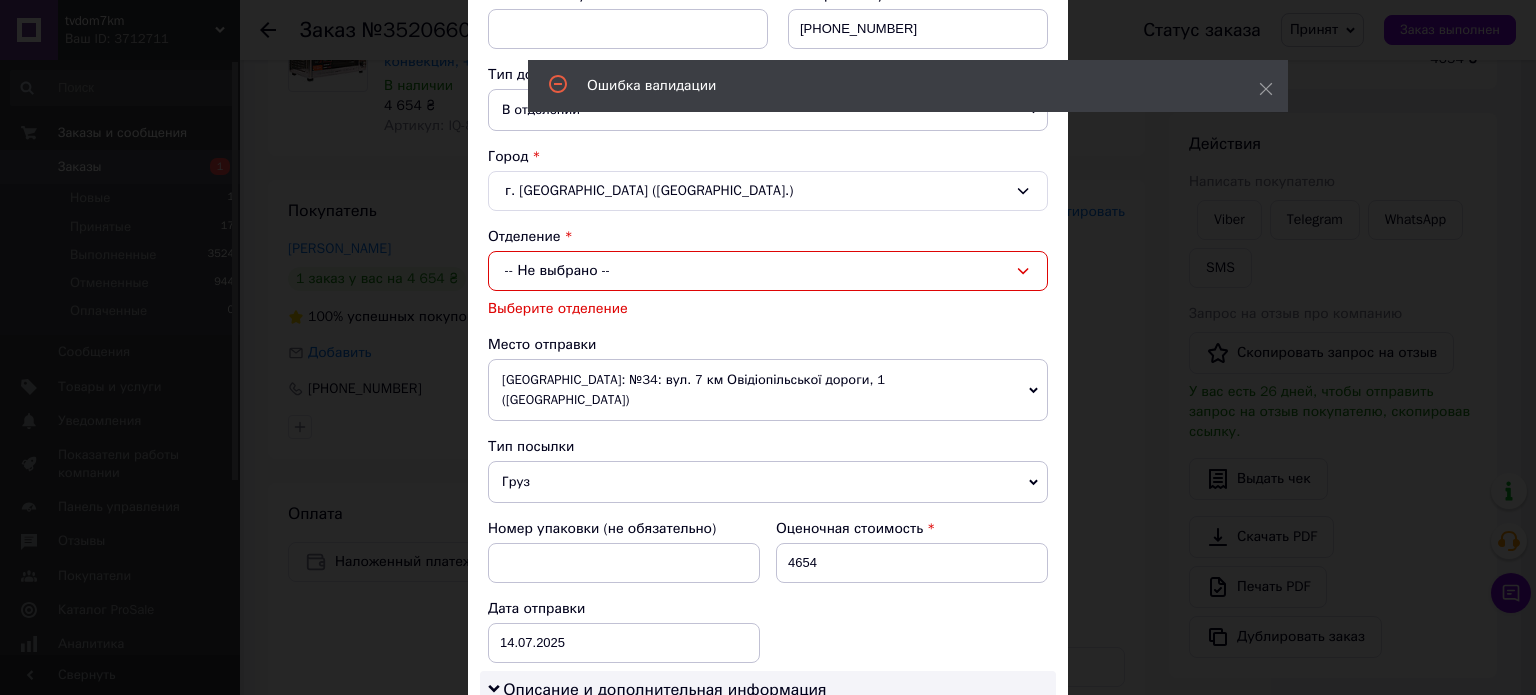click on "-- Не выбрано --" at bounding box center (768, 271) 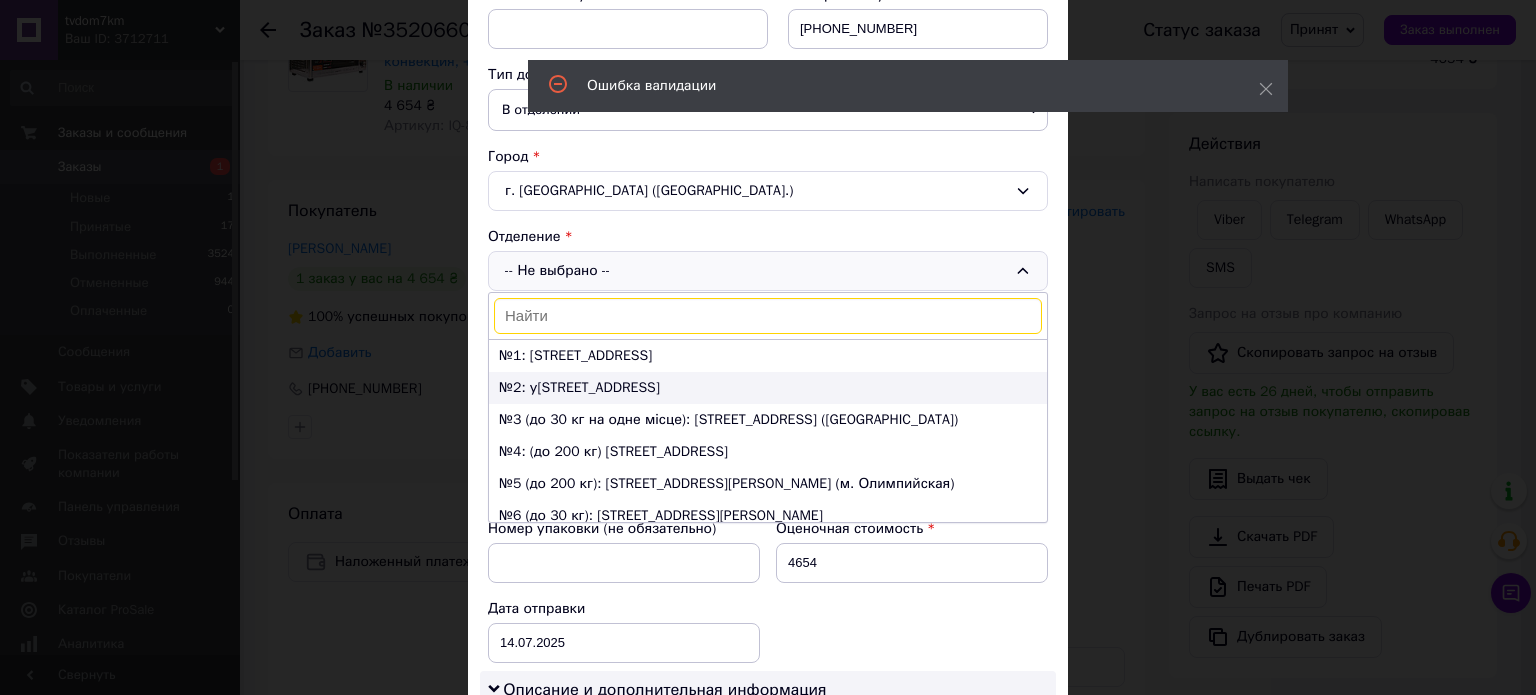 click on "№2: ул. Богатырская, 11" at bounding box center (768, 388) 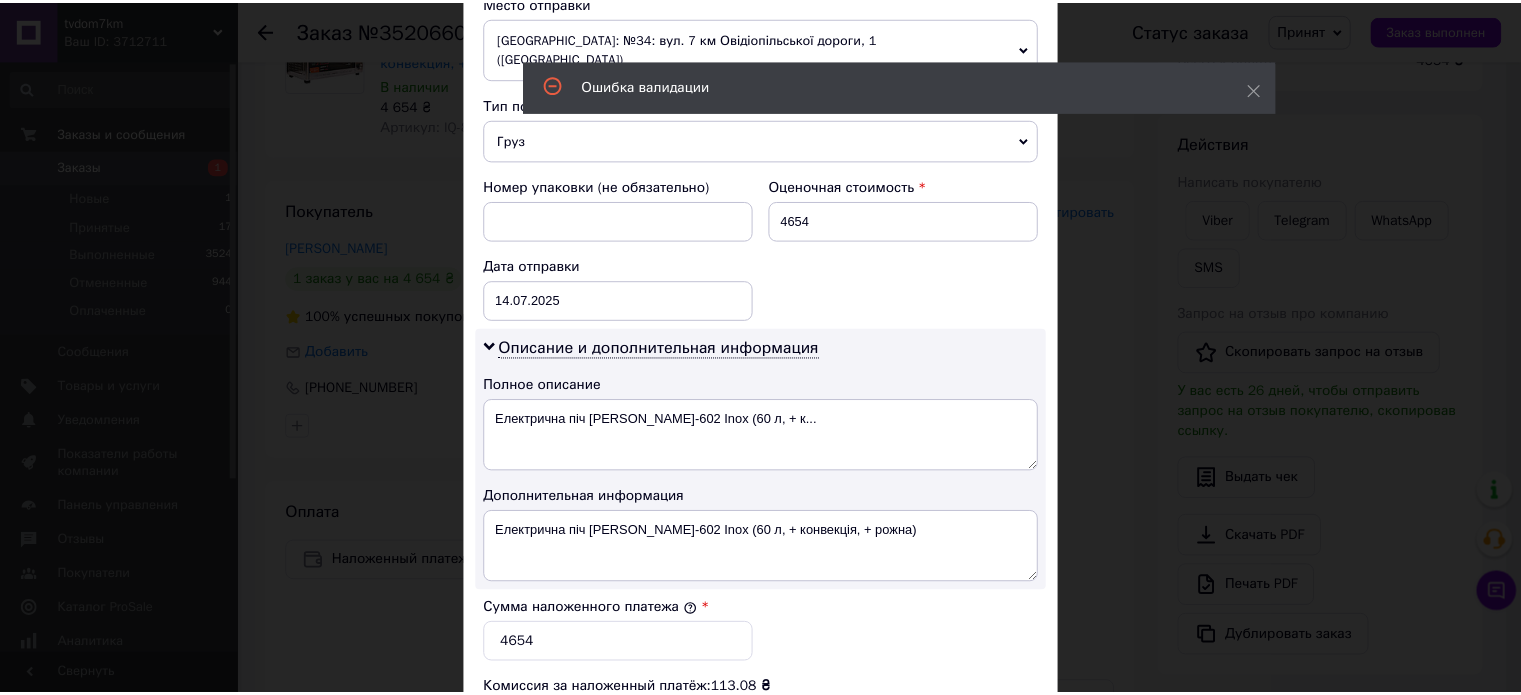 scroll, scrollTop: 1048, scrollLeft: 0, axis: vertical 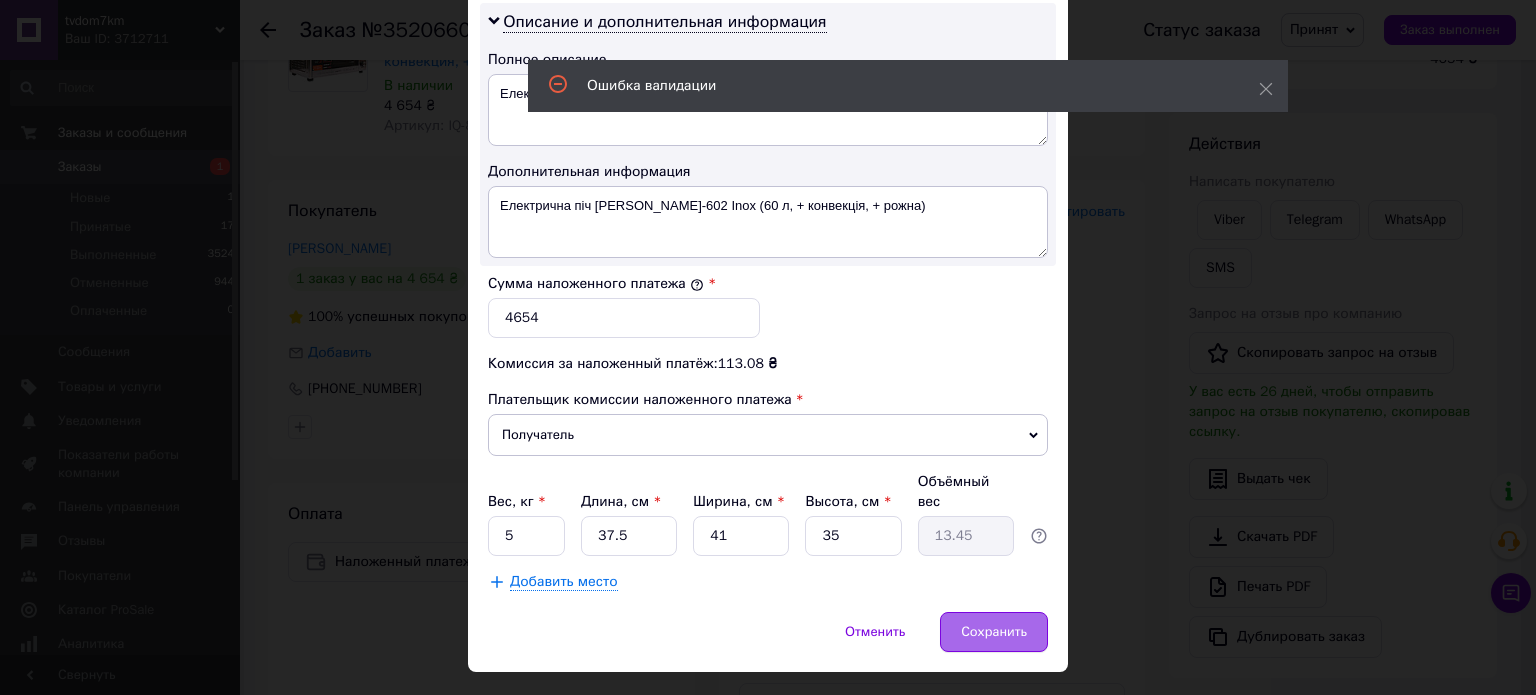 click on "Сохранить" at bounding box center (994, 632) 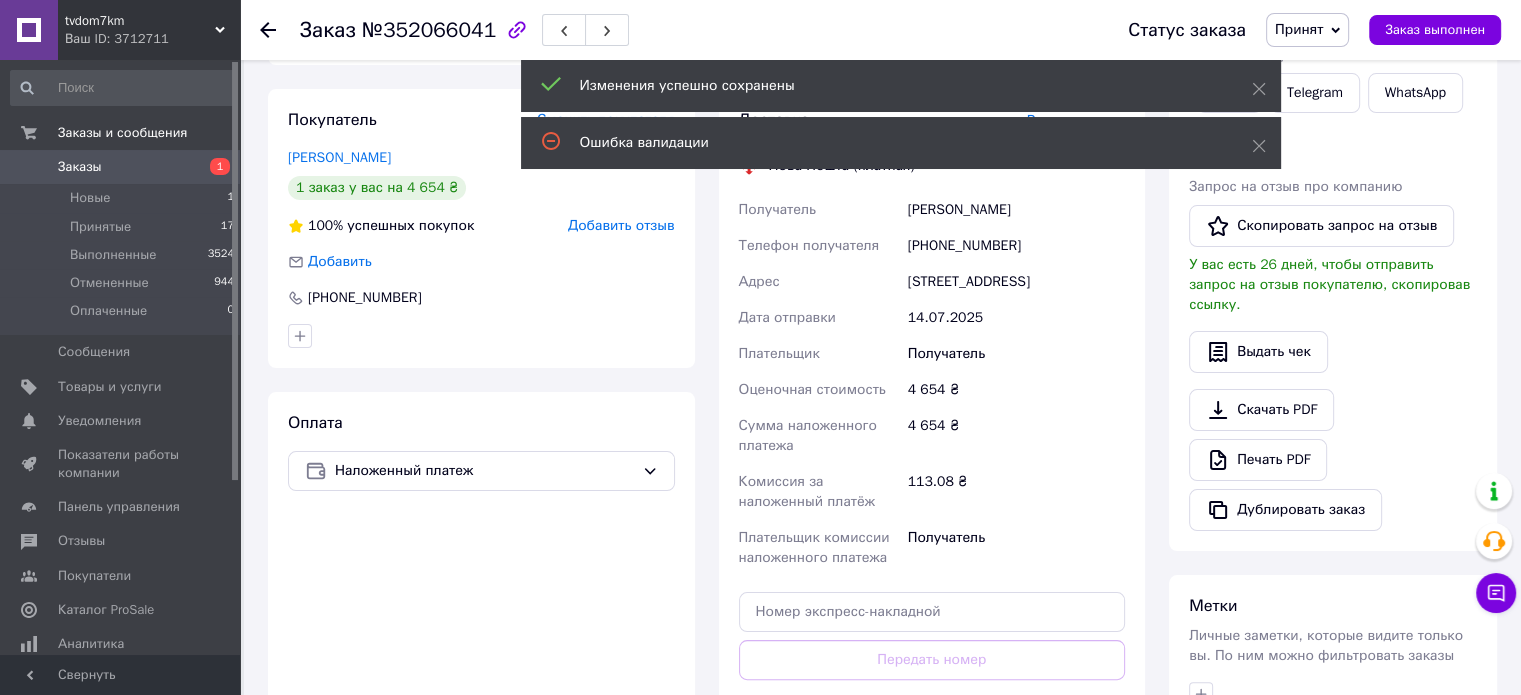 scroll, scrollTop: 419, scrollLeft: 0, axis: vertical 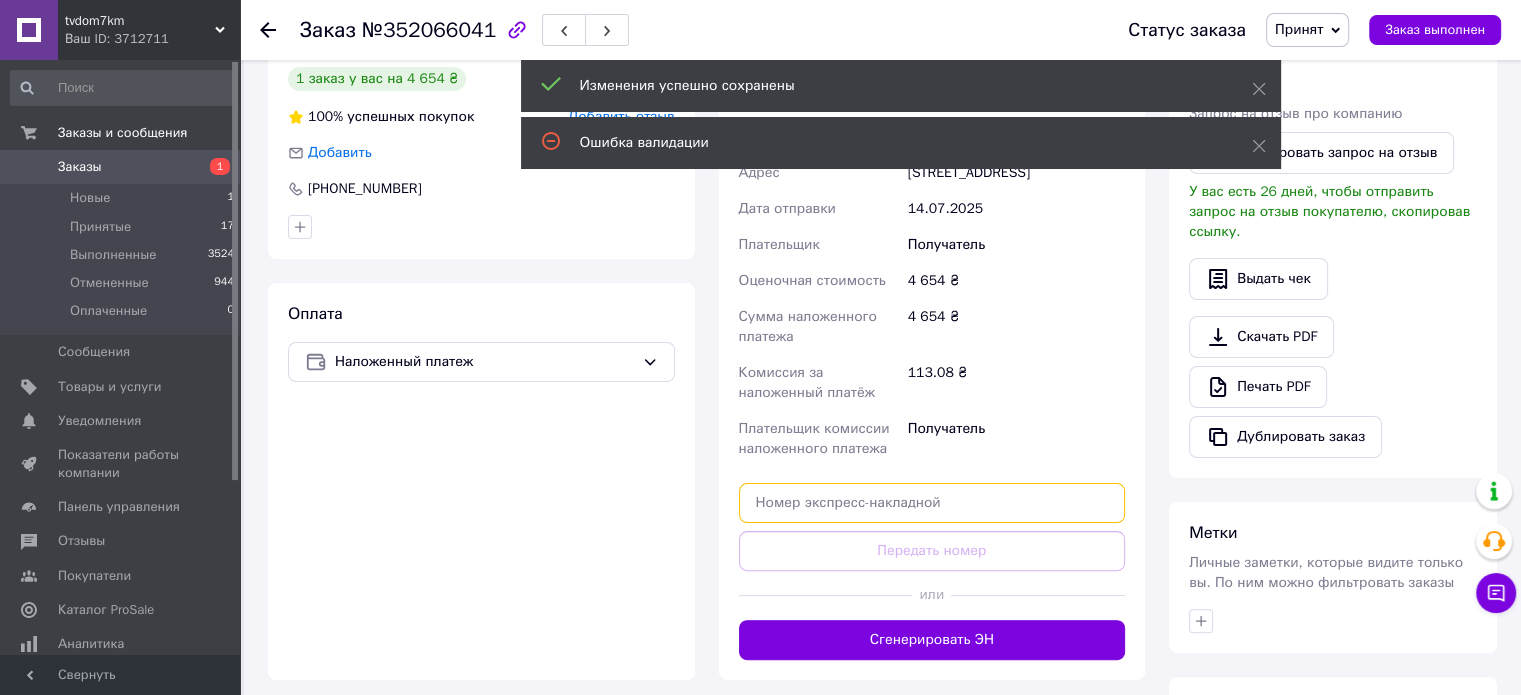 click at bounding box center (932, 503) 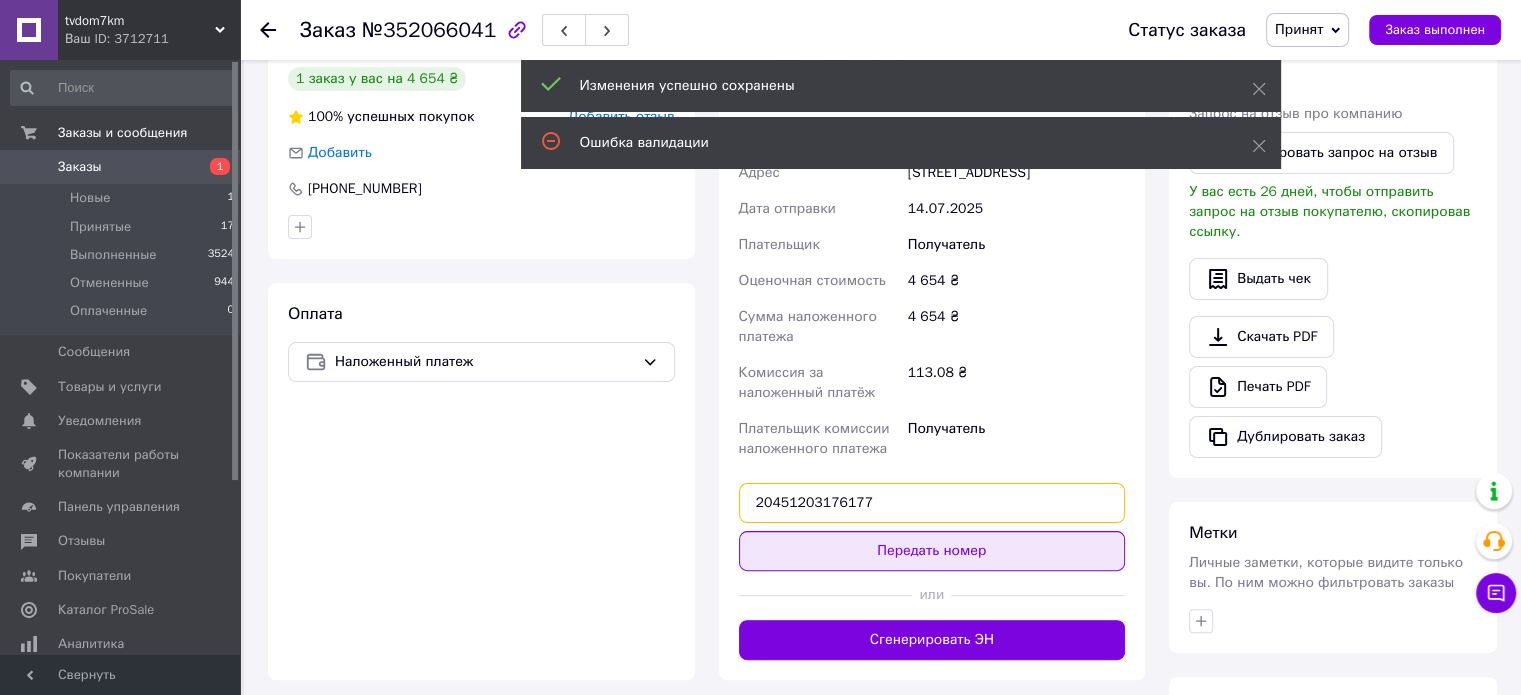 type on "20451203176177" 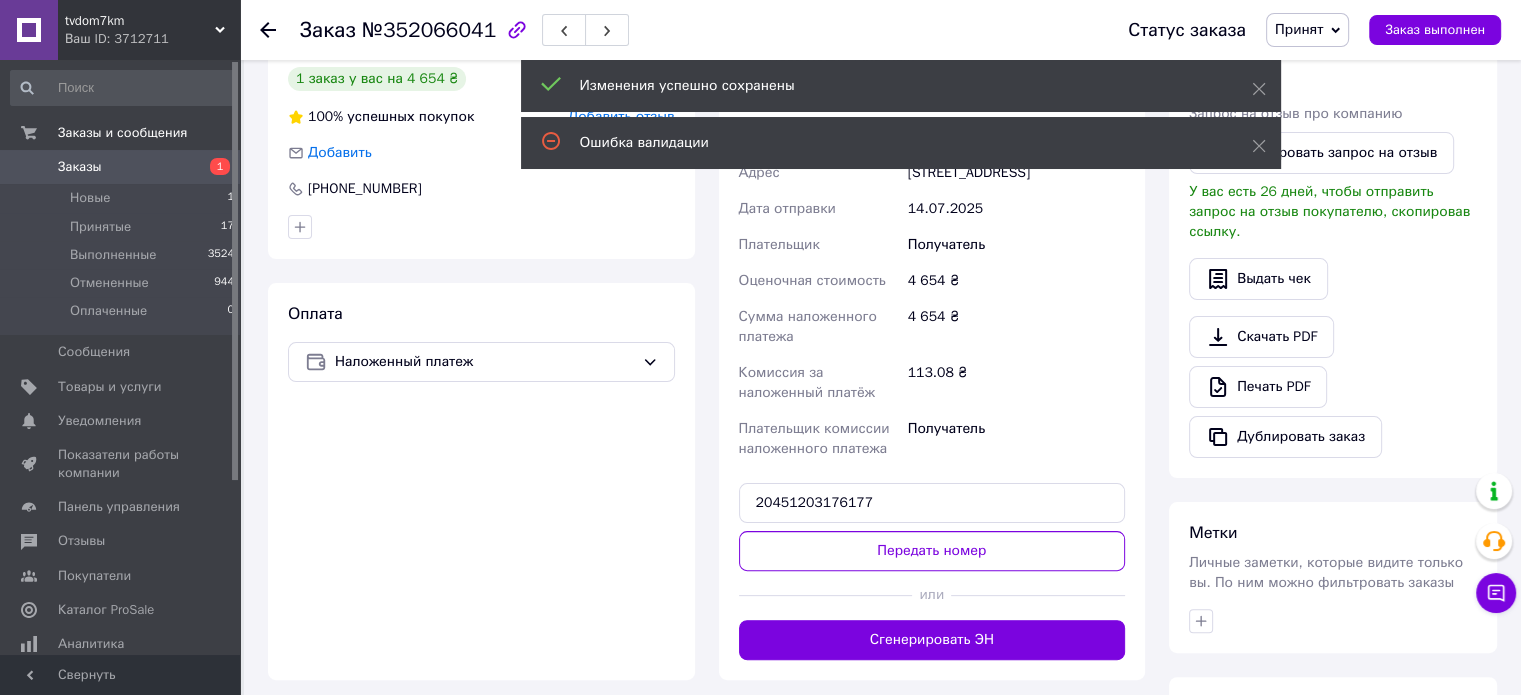 click on "Передать номер" at bounding box center [932, 551] 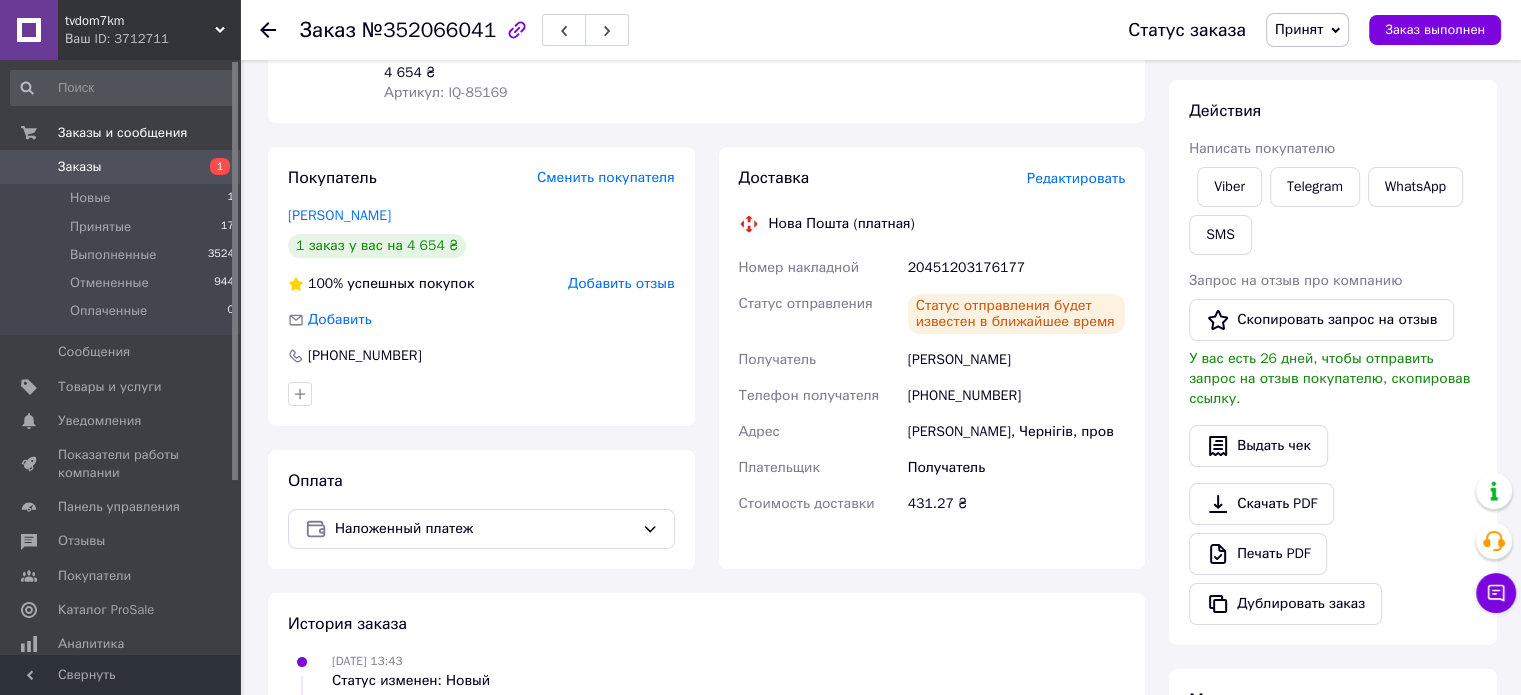 scroll, scrollTop: 250, scrollLeft: 0, axis: vertical 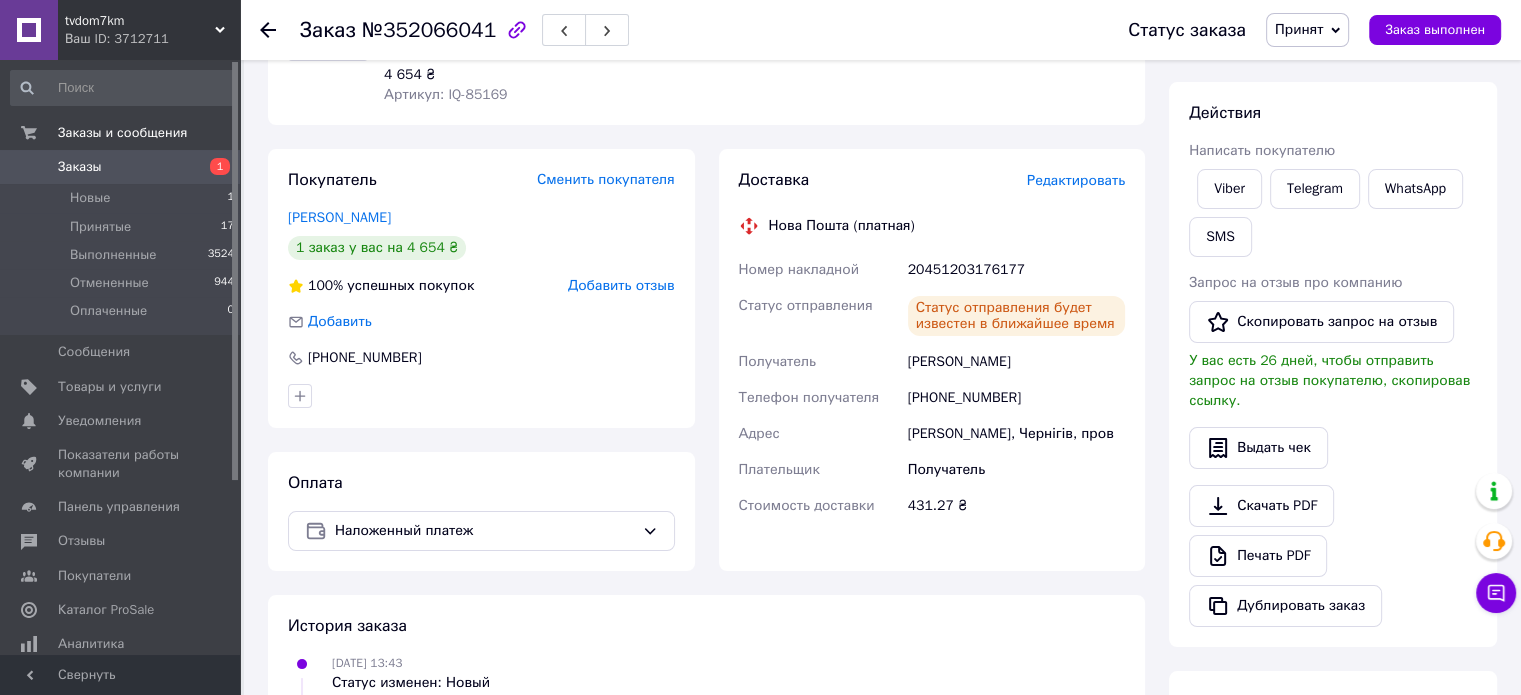 click 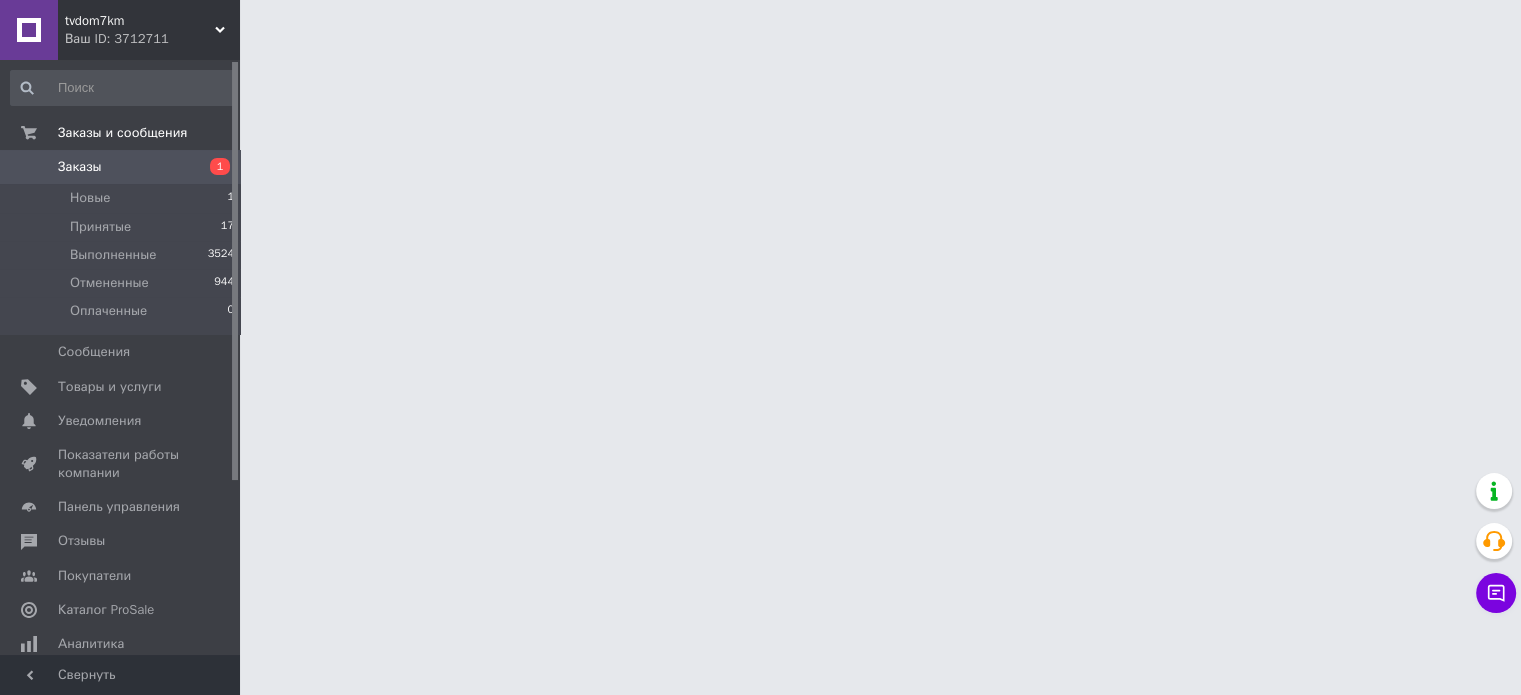 scroll, scrollTop: 0, scrollLeft: 0, axis: both 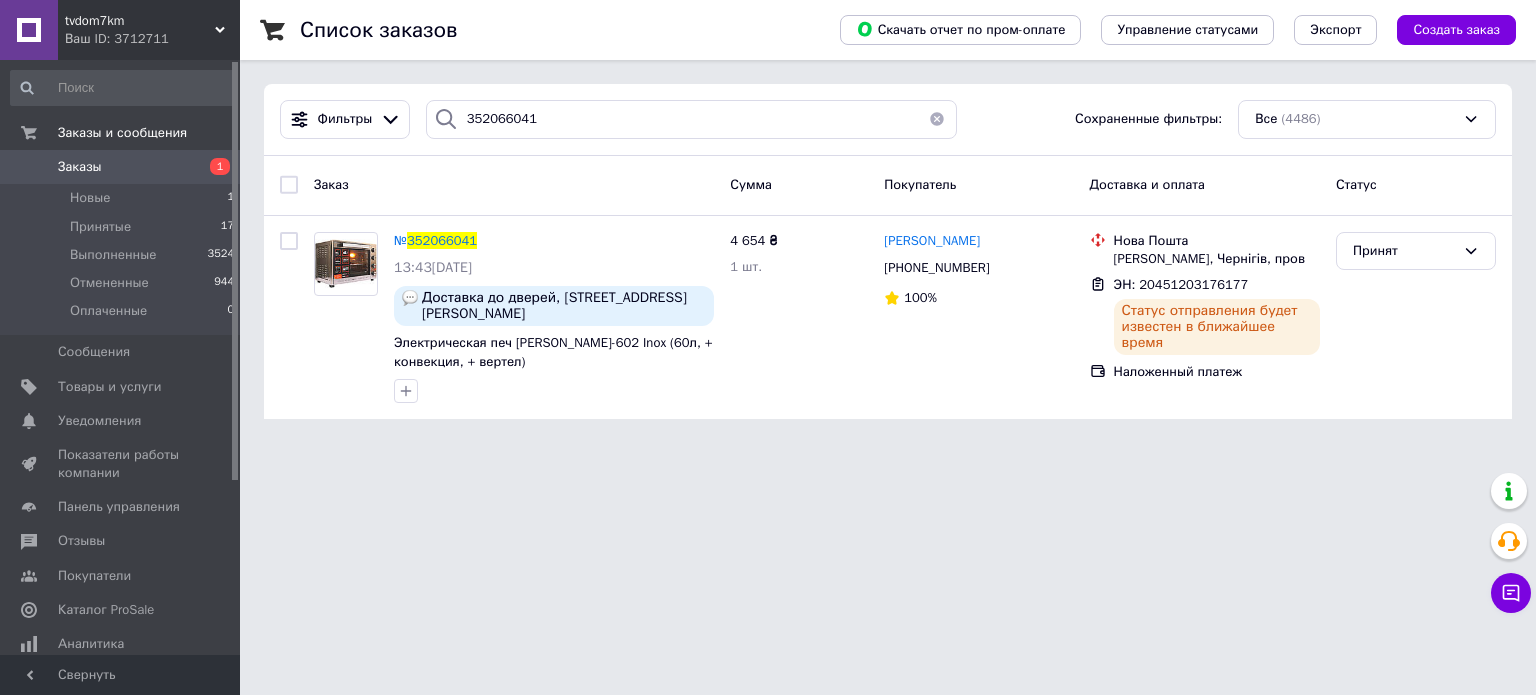 click on "Заказы" at bounding box center [121, 167] 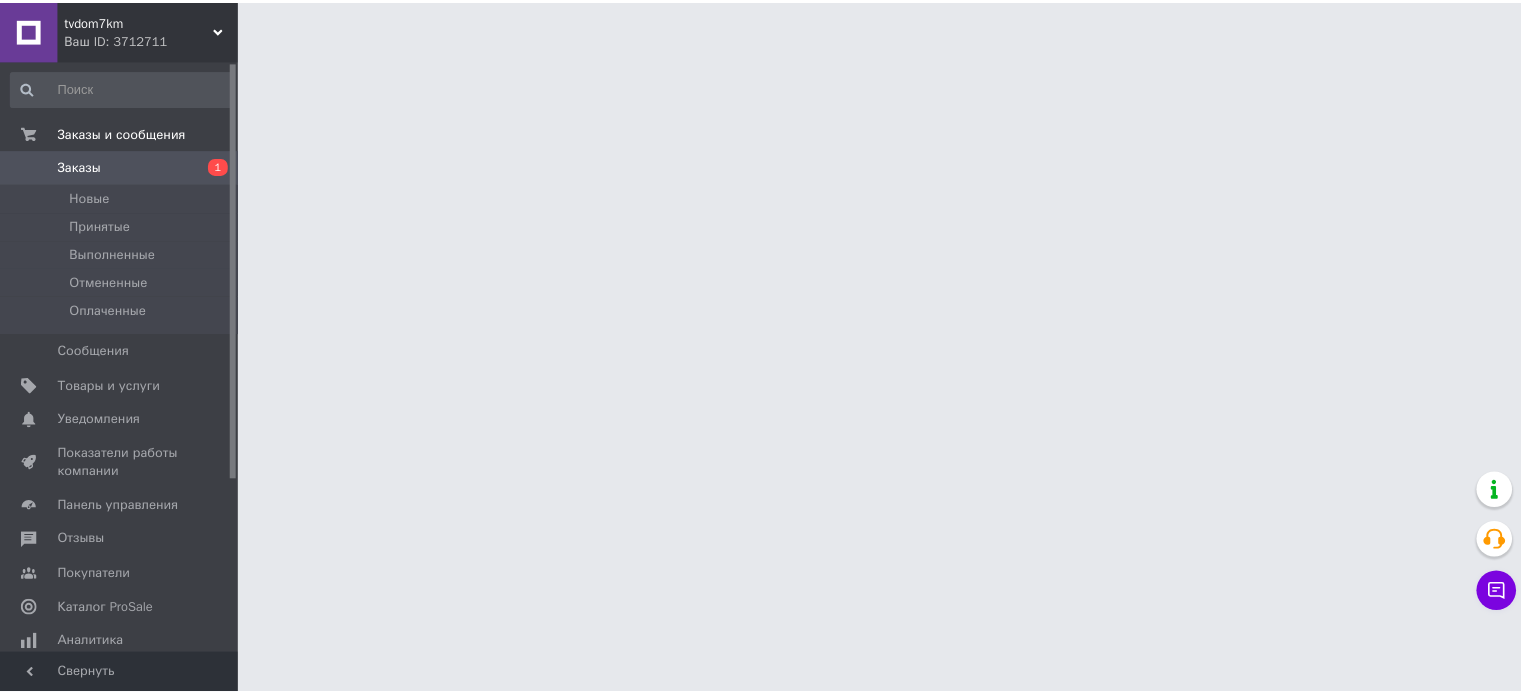 scroll, scrollTop: 0, scrollLeft: 0, axis: both 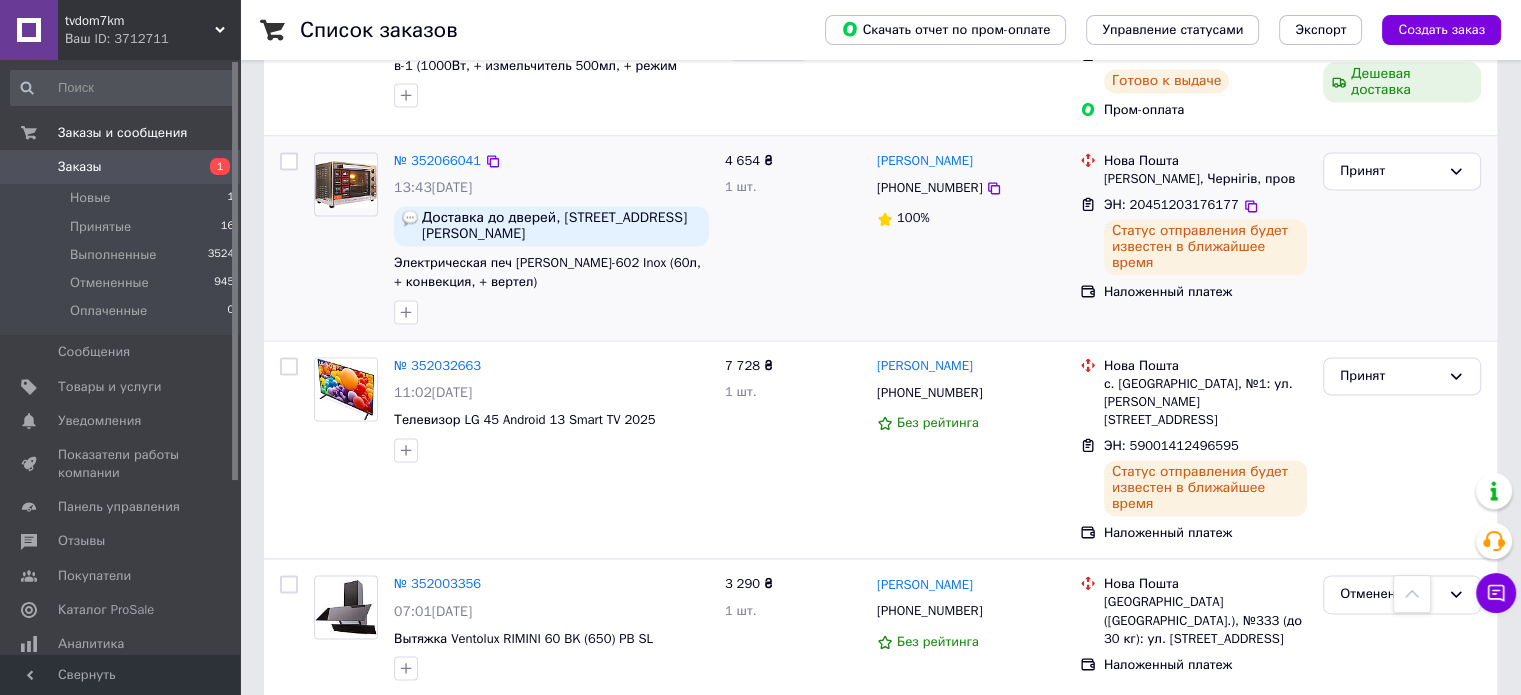 drag, startPoint x: 812, startPoint y: 414, endPoint x: 770, endPoint y: 224, distance: 194.58675 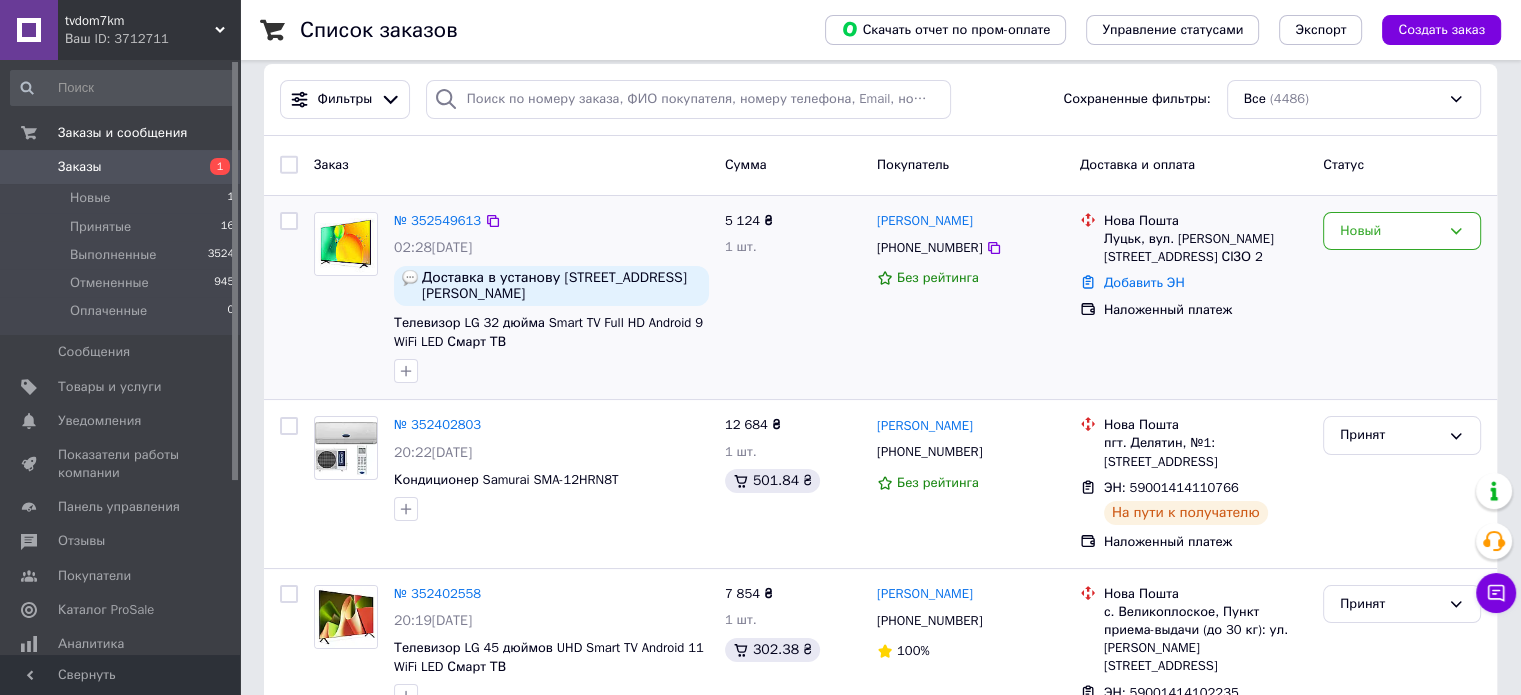 scroll, scrollTop: 0, scrollLeft: 0, axis: both 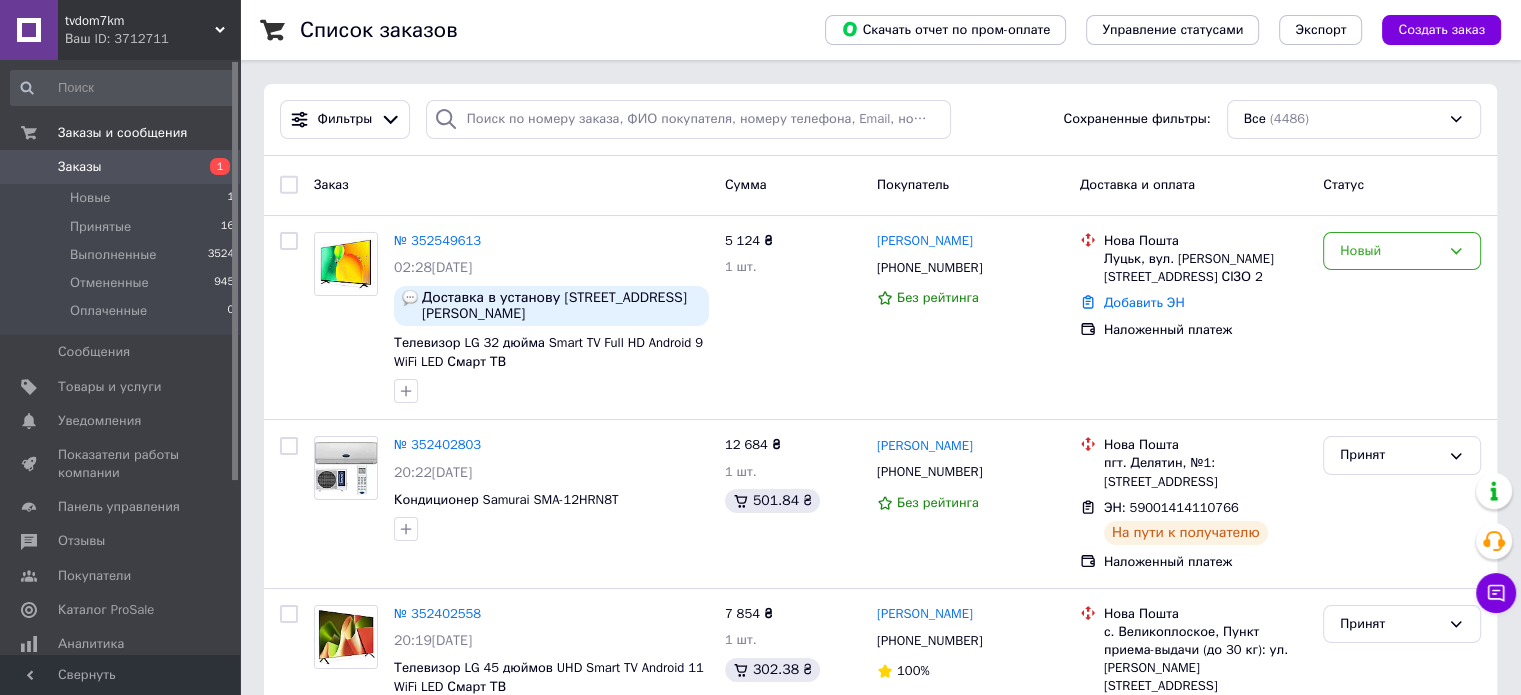 click on "Заказы" at bounding box center [121, 167] 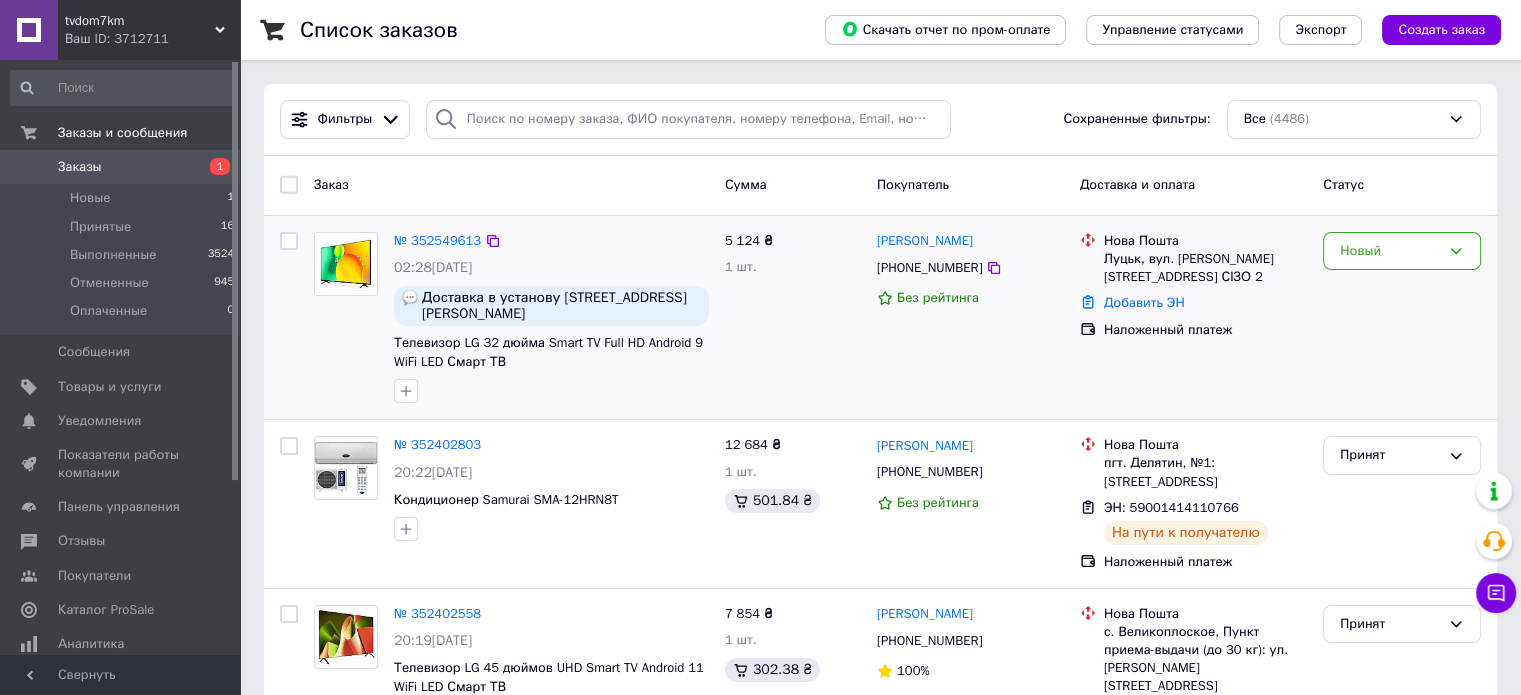 drag, startPoint x: 855, startPoint y: 323, endPoint x: 851, endPoint y: 397, distance: 74.10803 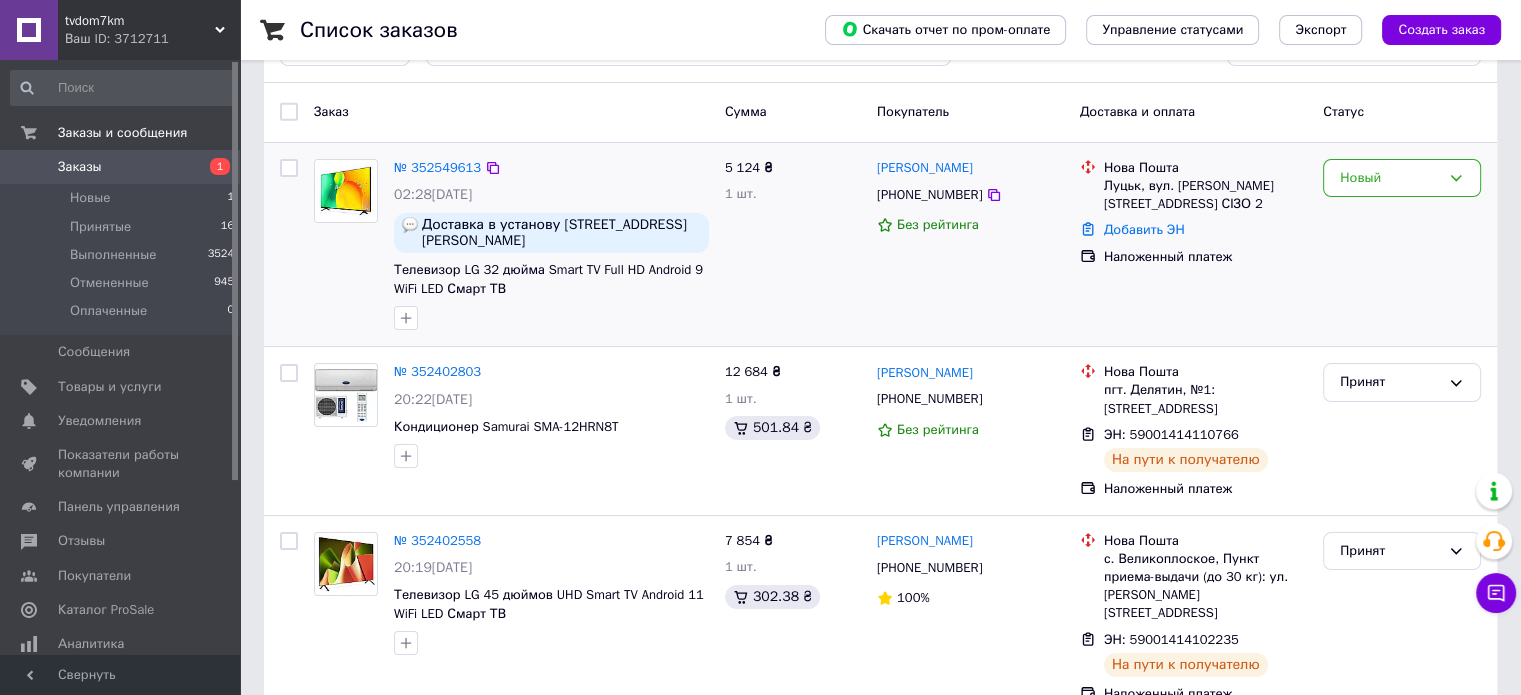scroll, scrollTop: 72, scrollLeft: 0, axis: vertical 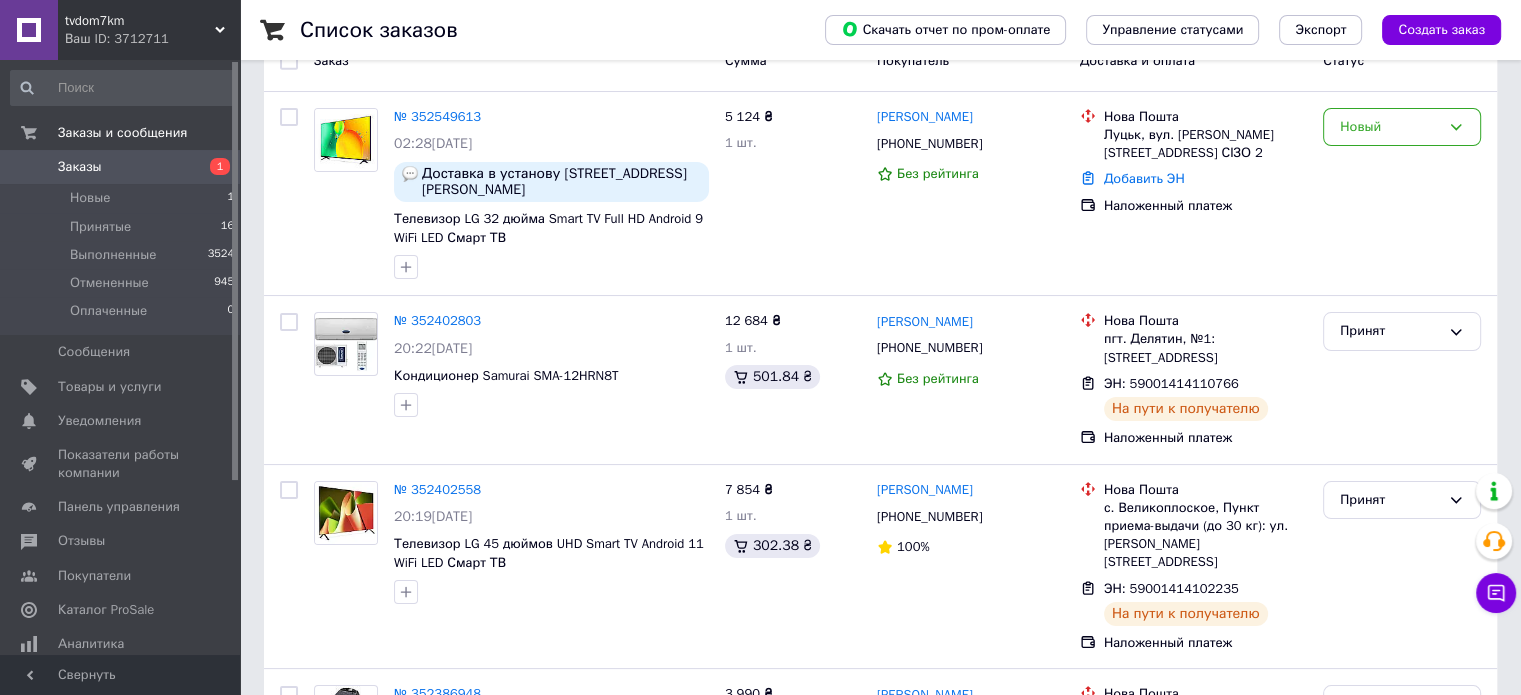 click on "1" at bounding box center (220, 166) 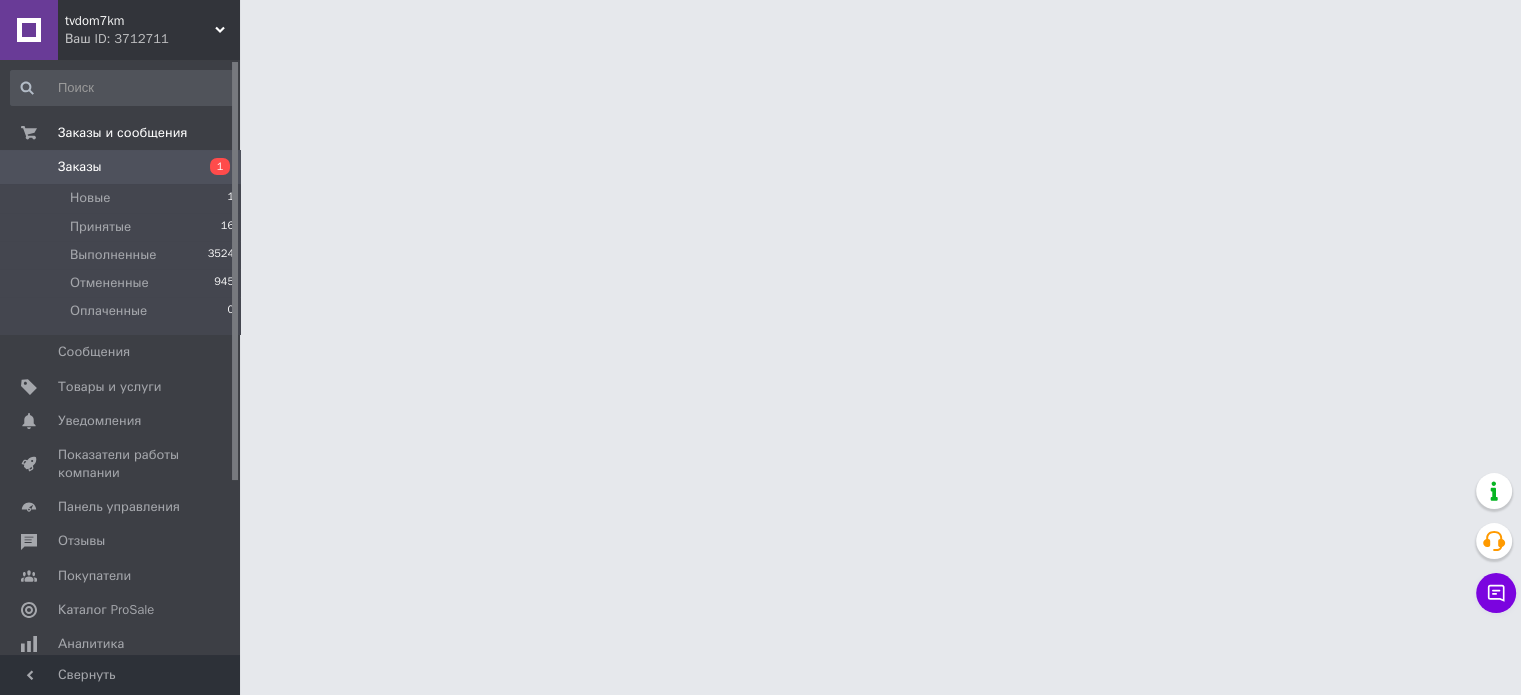 scroll, scrollTop: 0, scrollLeft: 0, axis: both 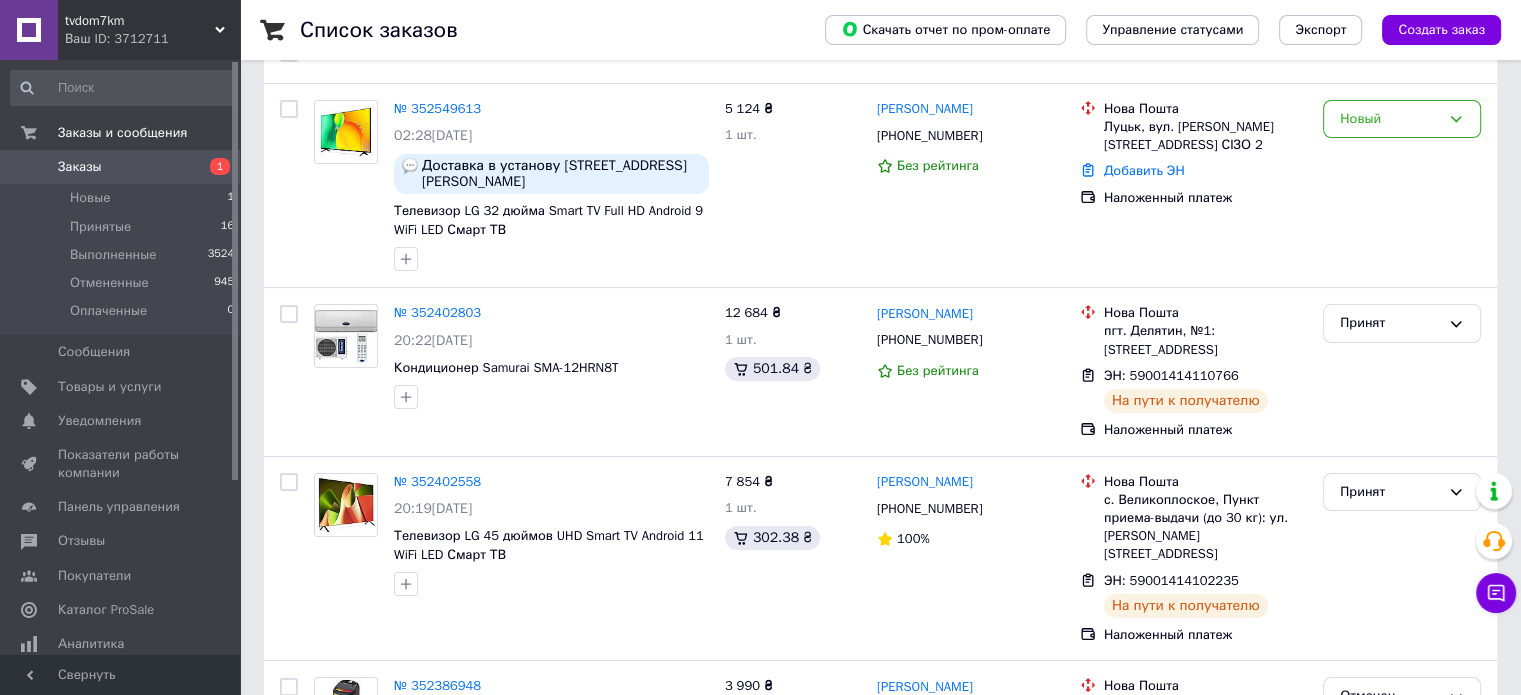 click on "1" at bounding box center (212, 167) 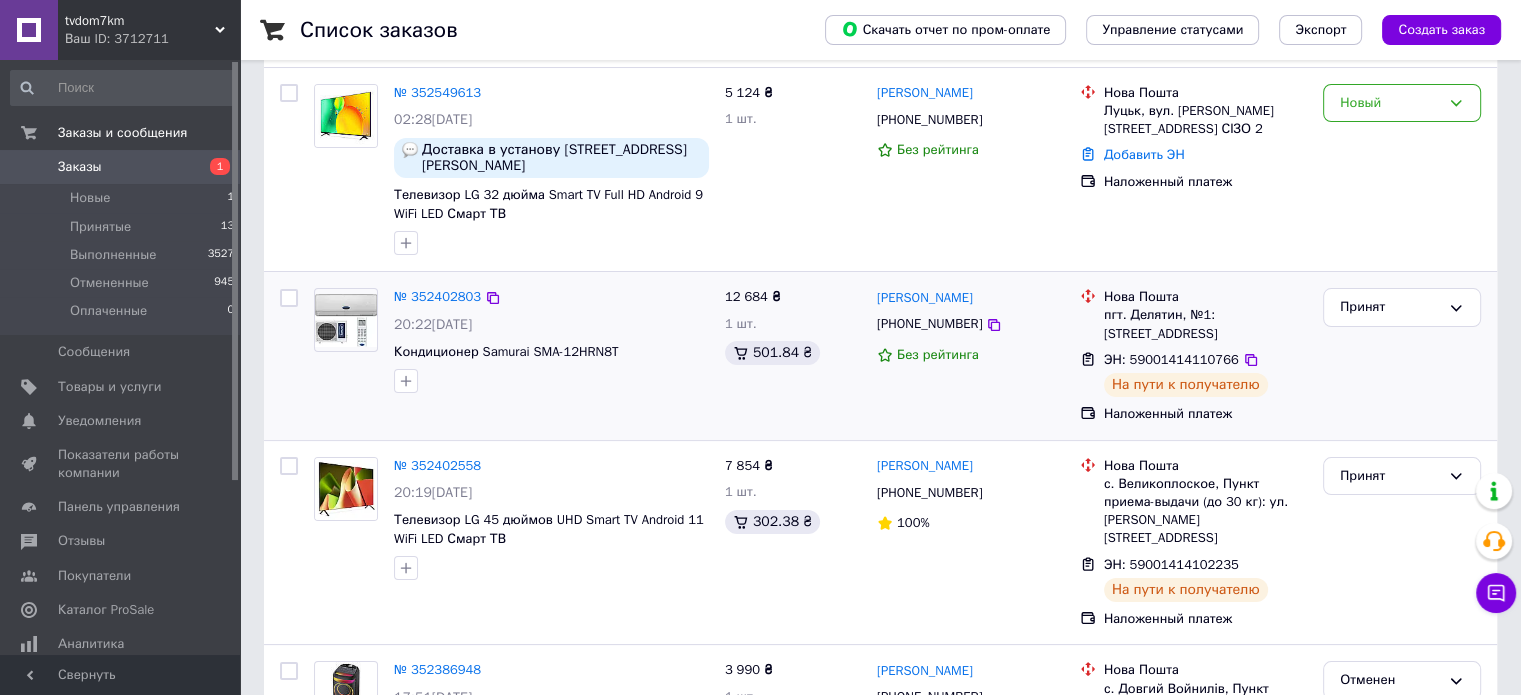 scroll, scrollTop: 149, scrollLeft: 0, axis: vertical 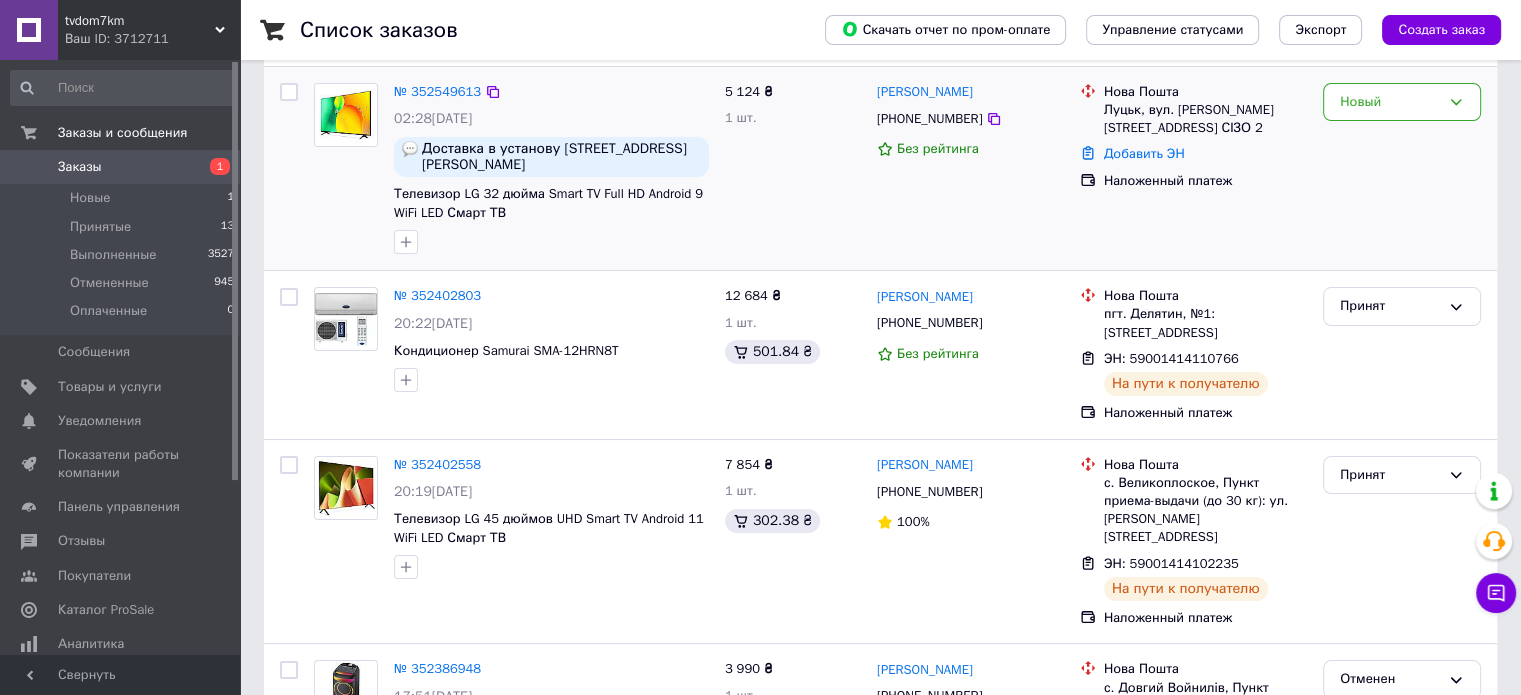 drag, startPoint x: 932, startPoint y: 234, endPoint x: 940, endPoint y: 187, distance: 47.67599 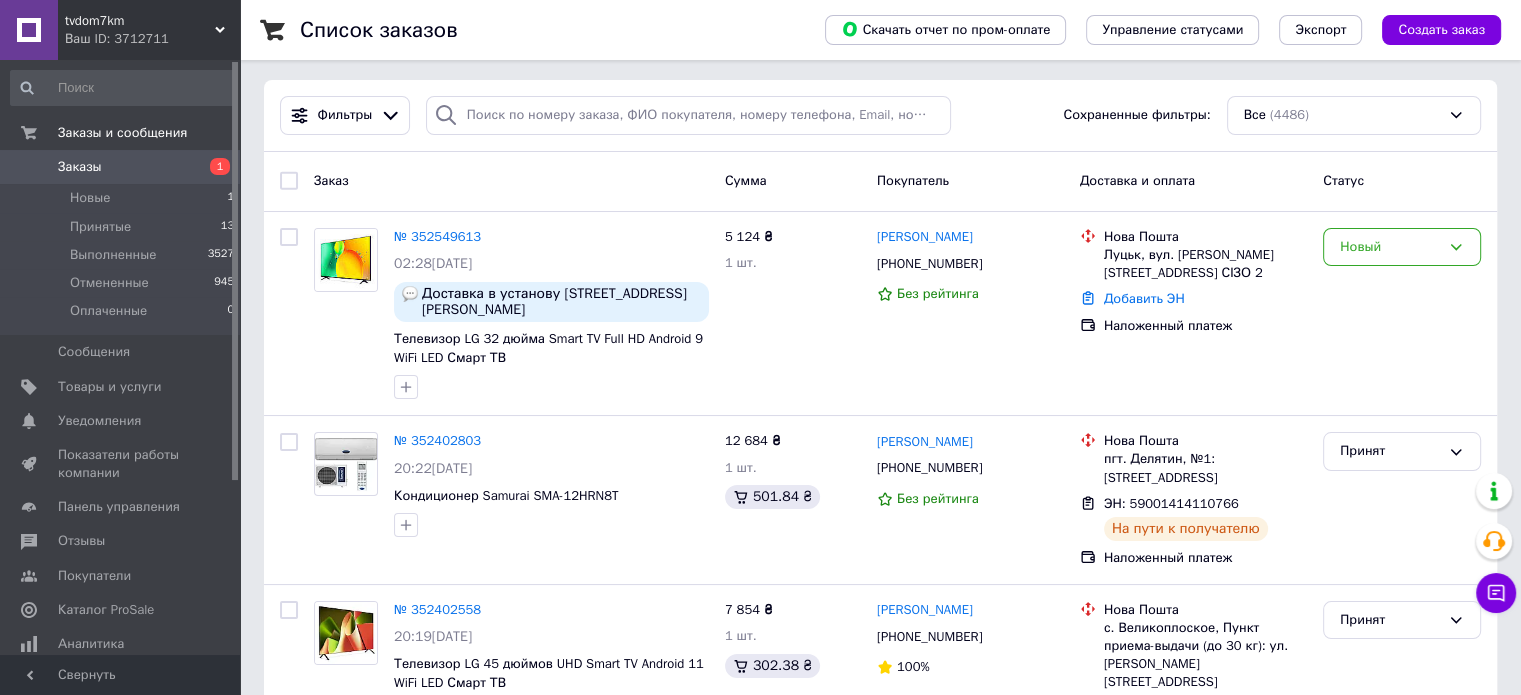 scroll, scrollTop: 0, scrollLeft: 0, axis: both 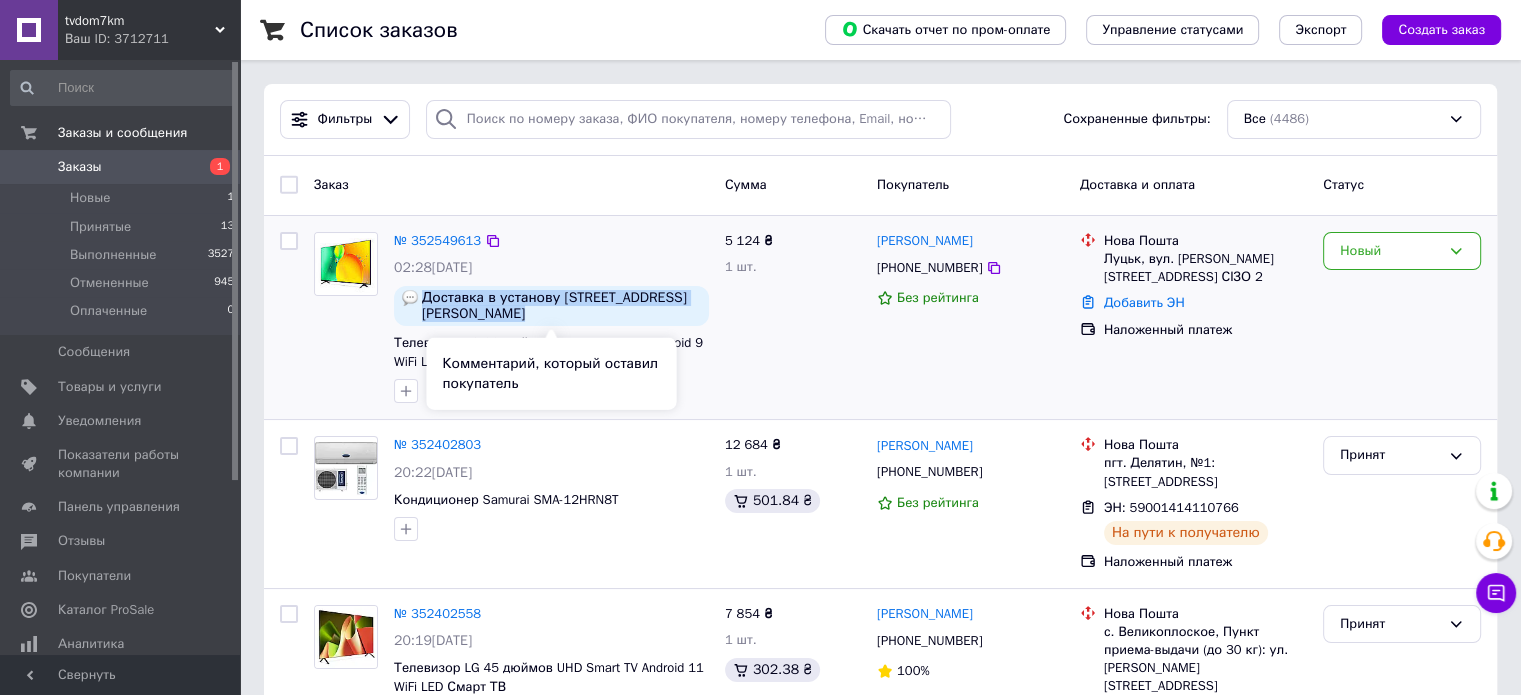 drag, startPoint x: 655, startPoint y: 321, endPoint x: 424, endPoint y: 304, distance: 231.6247 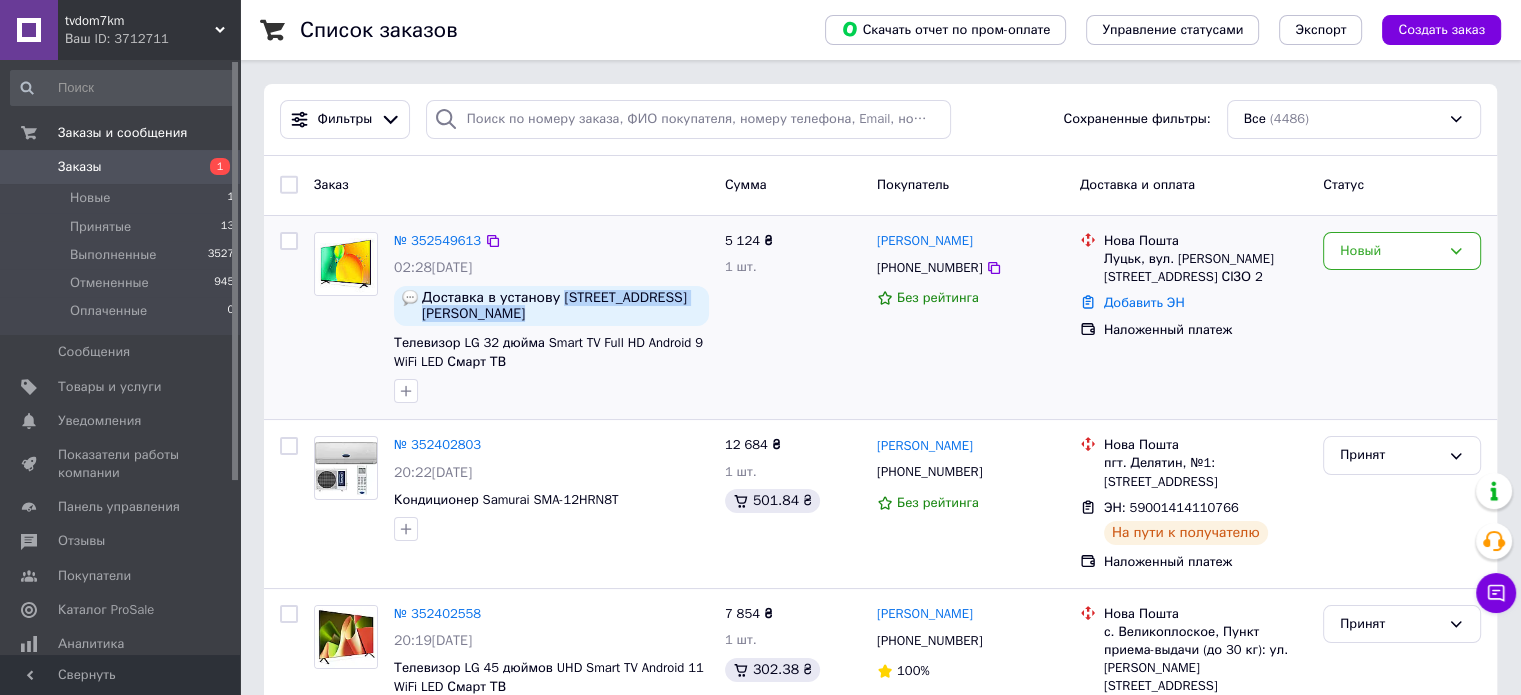 drag, startPoint x: 572, startPoint y: 318, endPoint x: 557, endPoint y: 305, distance: 19.849434 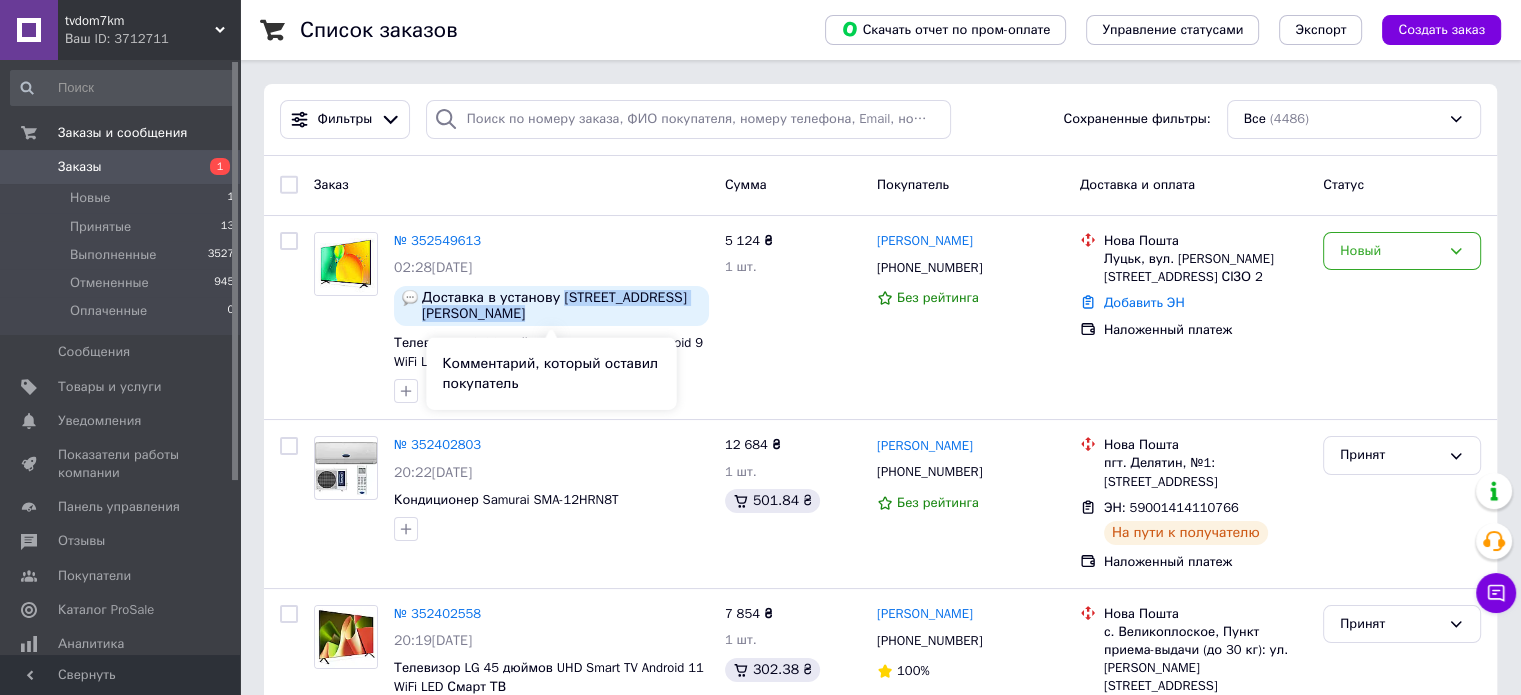 copy on "[STREET_ADDRESS][PERSON_NAME]" 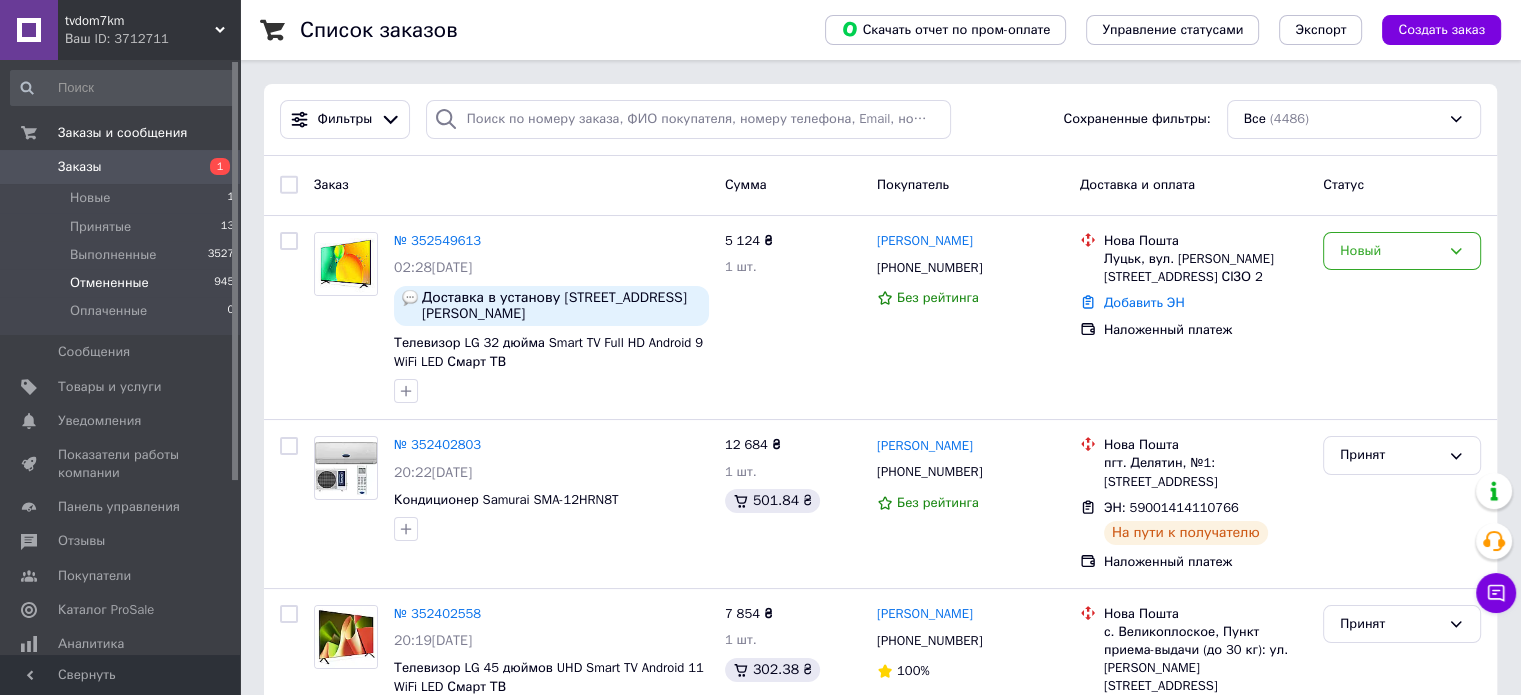 click on "Отмененные 945" at bounding box center (123, 283) 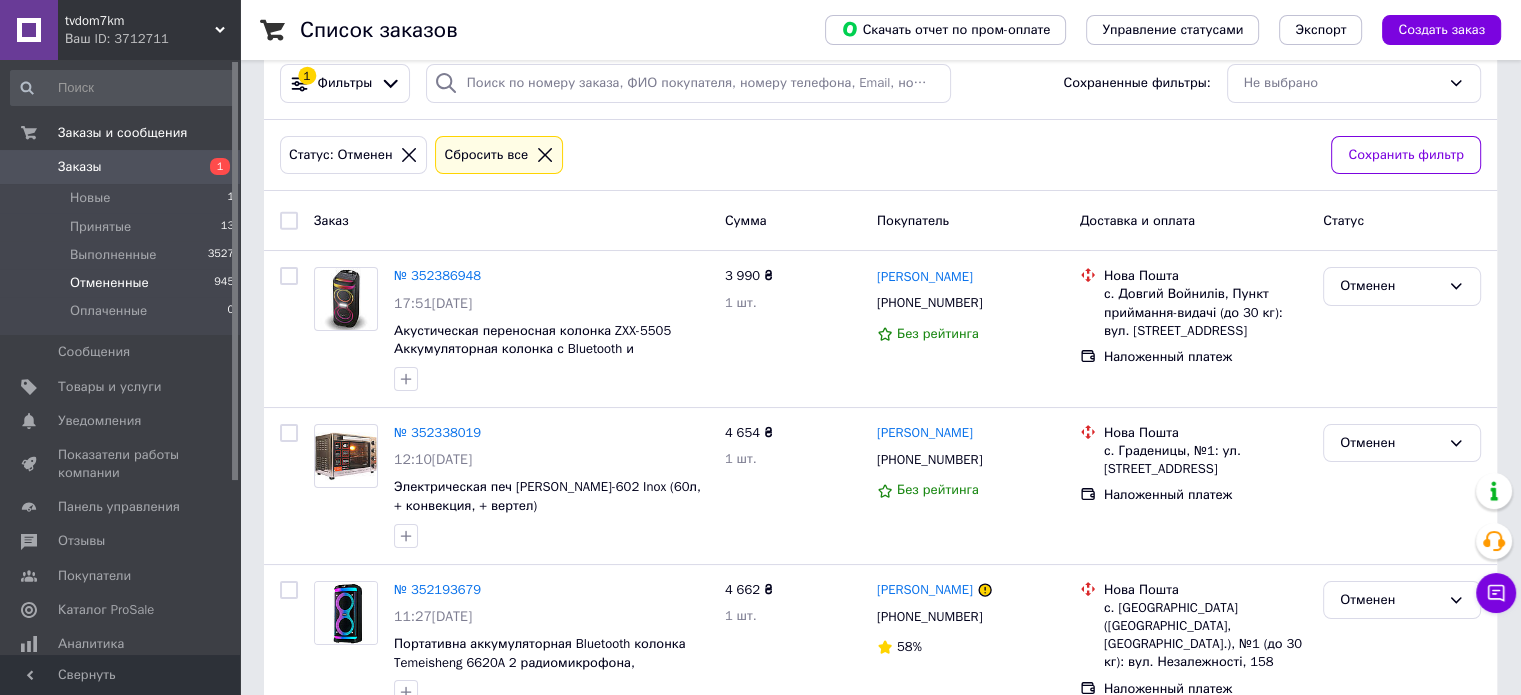 scroll, scrollTop: 25, scrollLeft: 0, axis: vertical 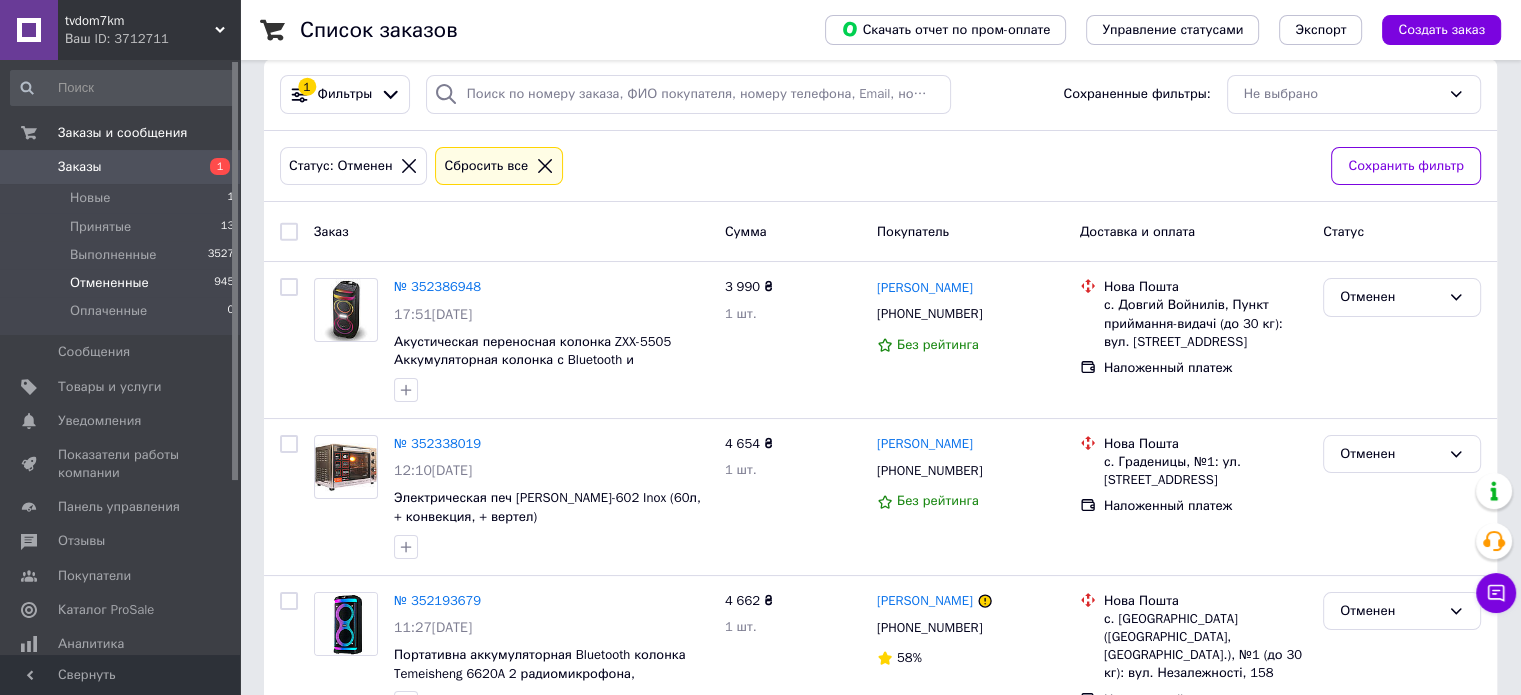 click 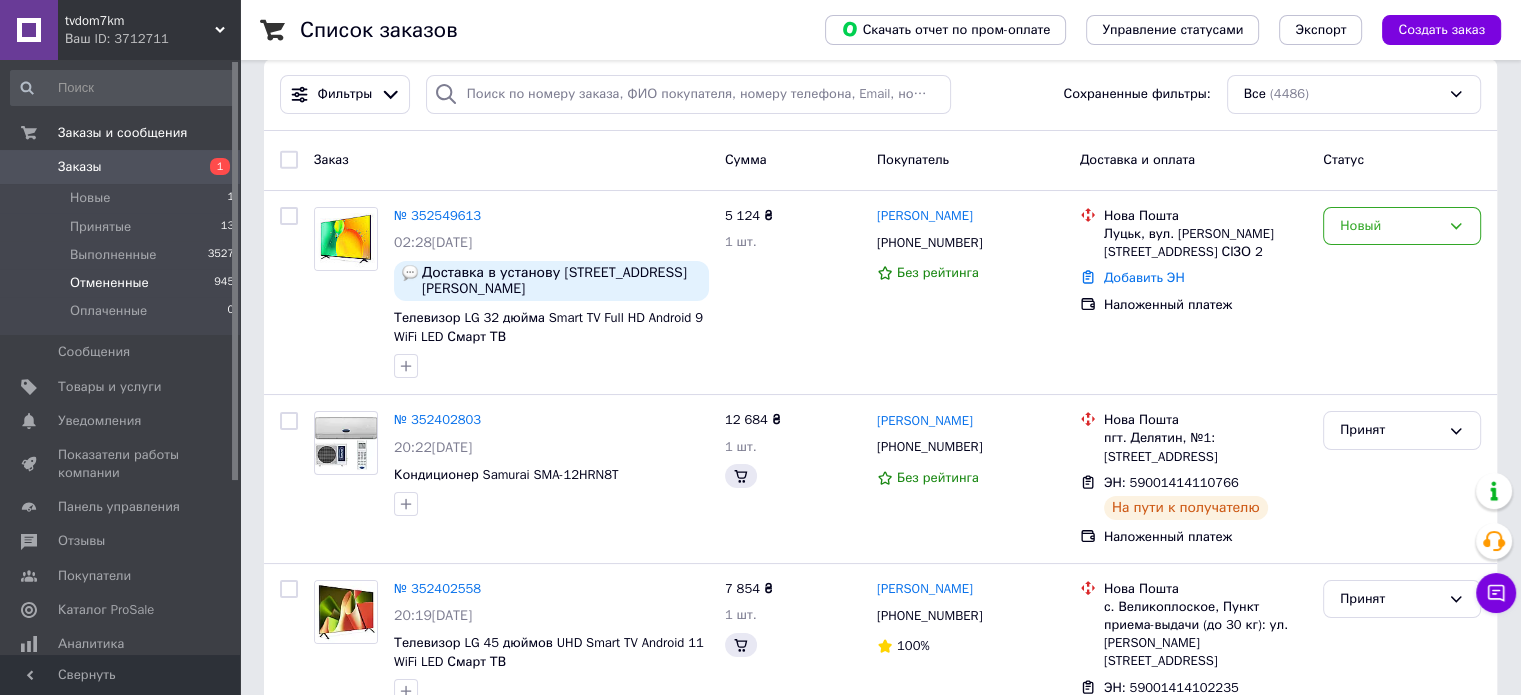 scroll, scrollTop: 0, scrollLeft: 0, axis: both 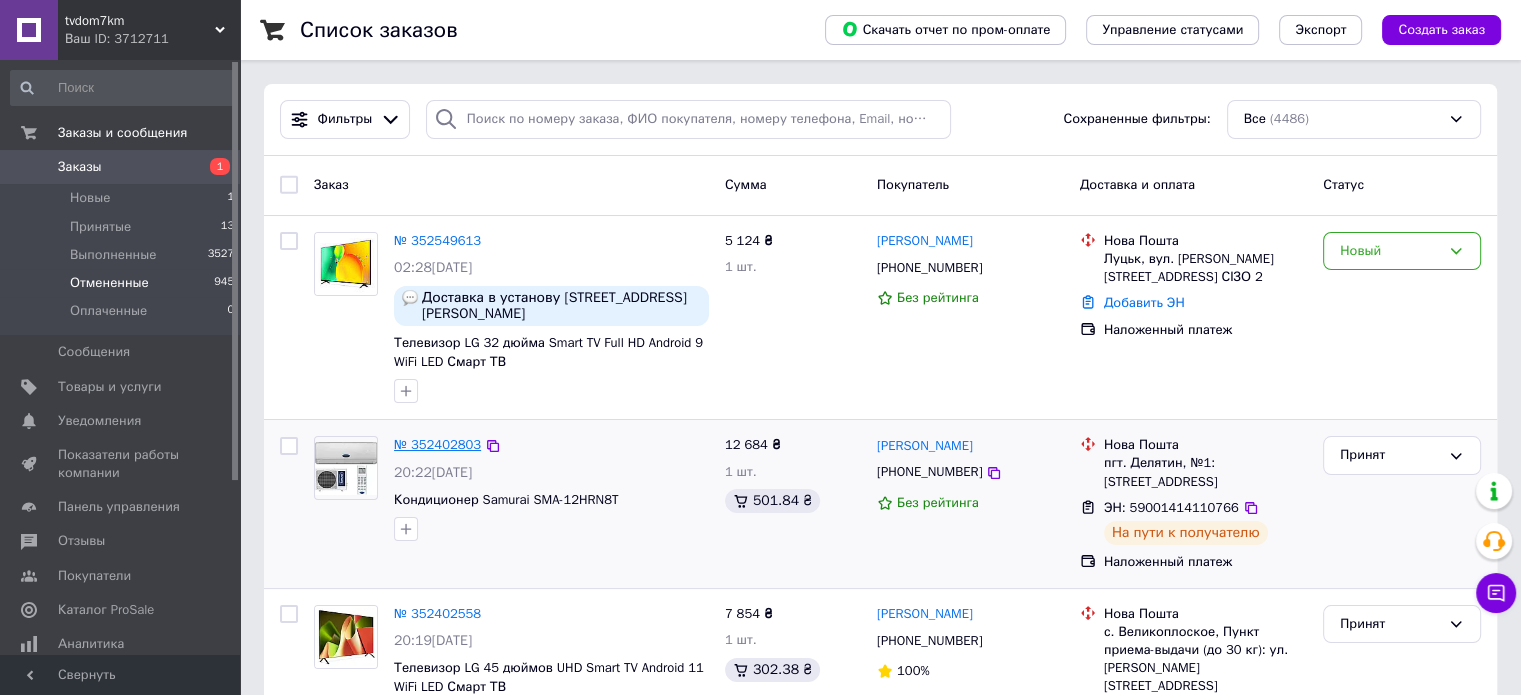 click on "№ 352402803" at bounding box center (437, 444) 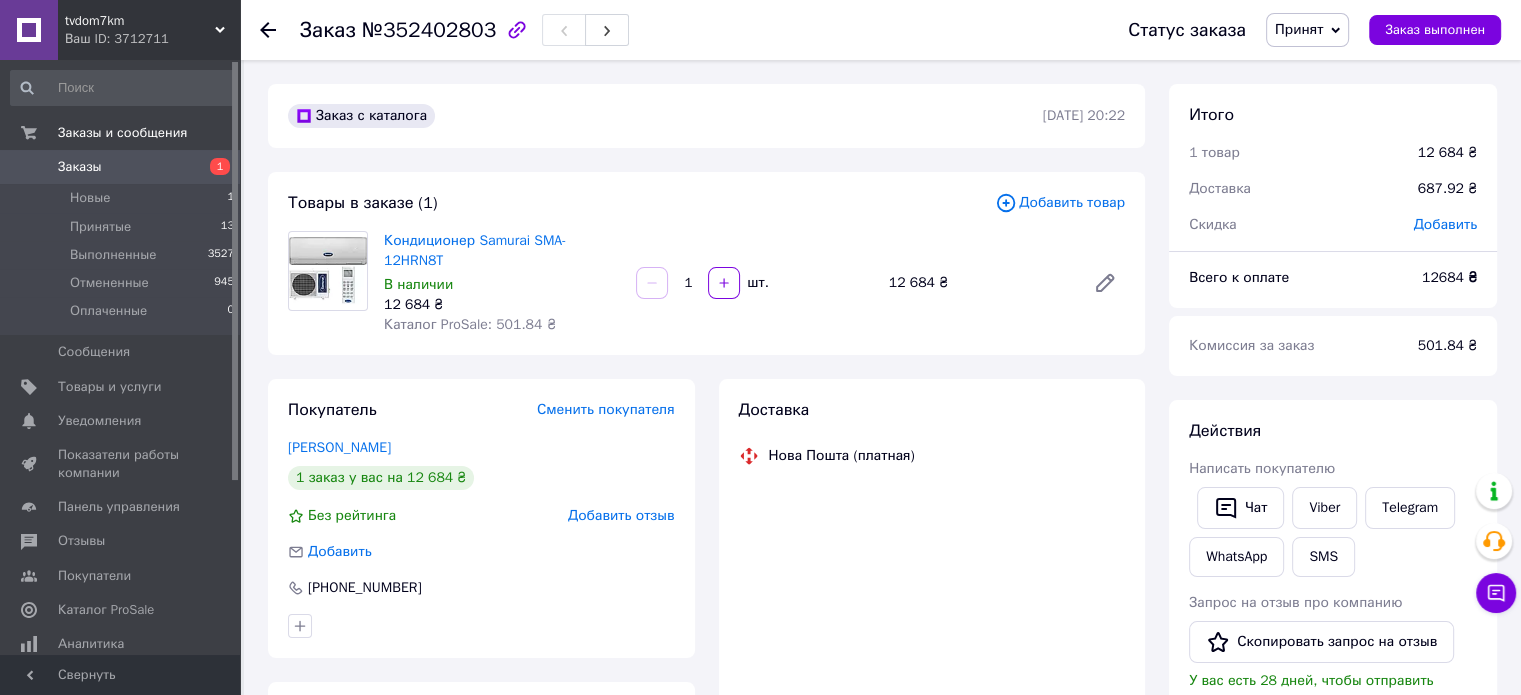 click on "Заказы" at bounding box center [121, 167] 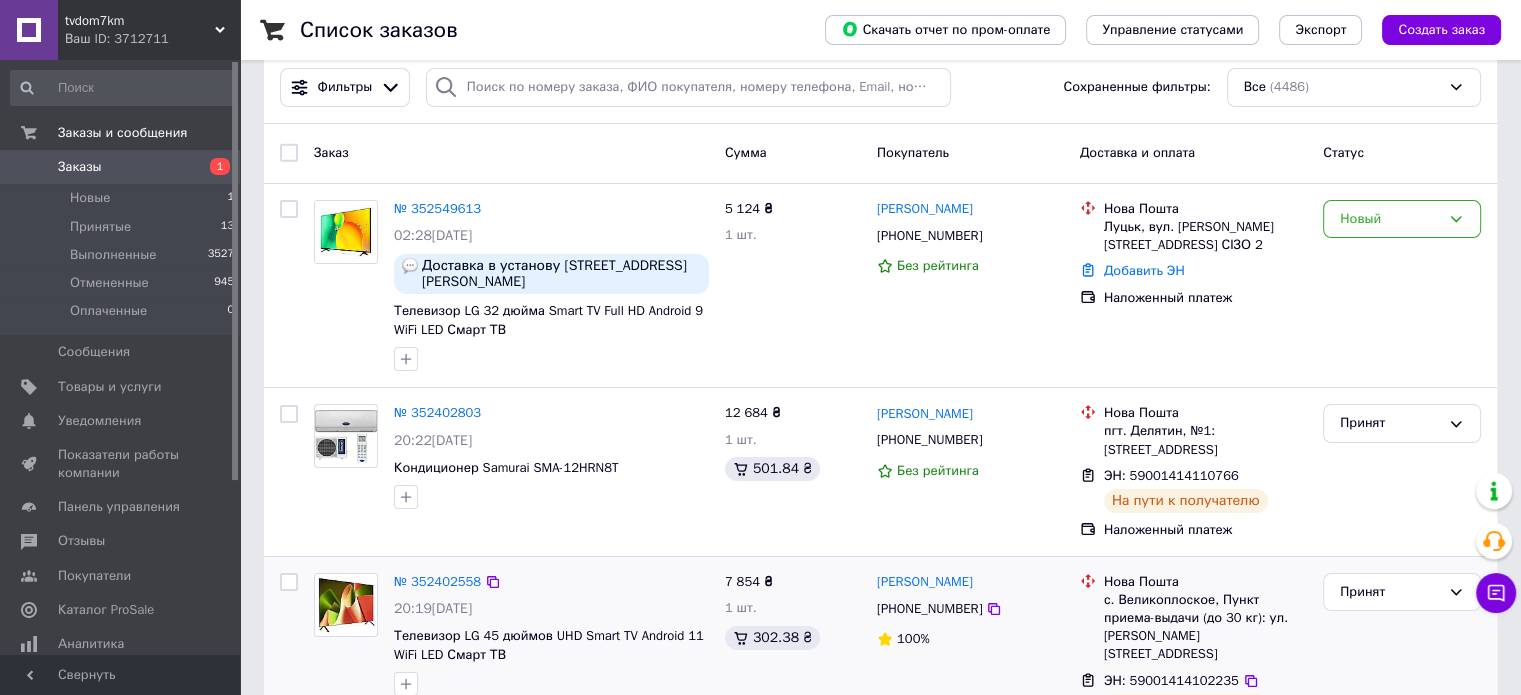 scroll, scrollTop: 31, scrollLeft: 0, axis: vertical 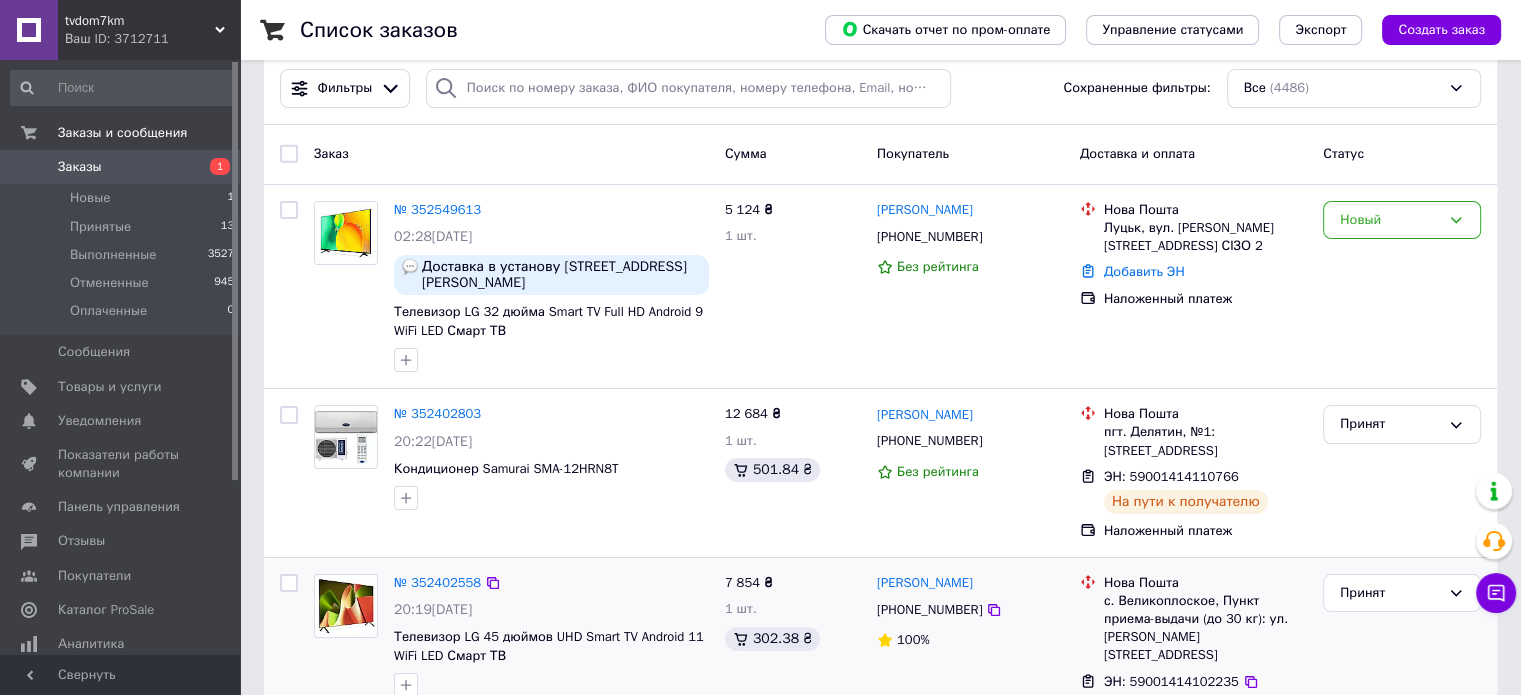 click on "Нова Пошта пгт. Делятин, №1: [STREET_ADDRESS] ЭН: 59001414110766 На пути к получателю Наложенный платеж" at bounding box center (1193, 472) 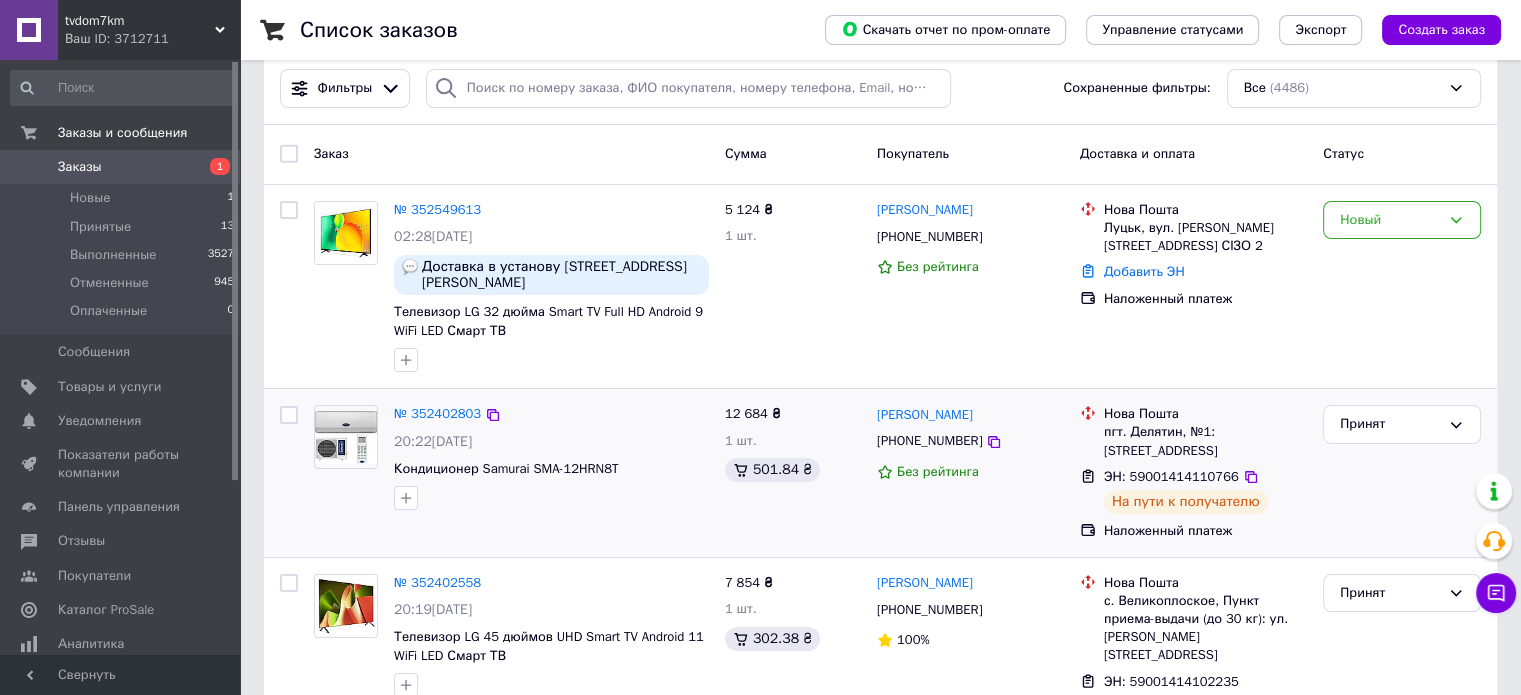 drag, startPoint x: 1093, startPoint y: 408, endPoint x: 1195, endPoint y: 458, distance: 113.59577 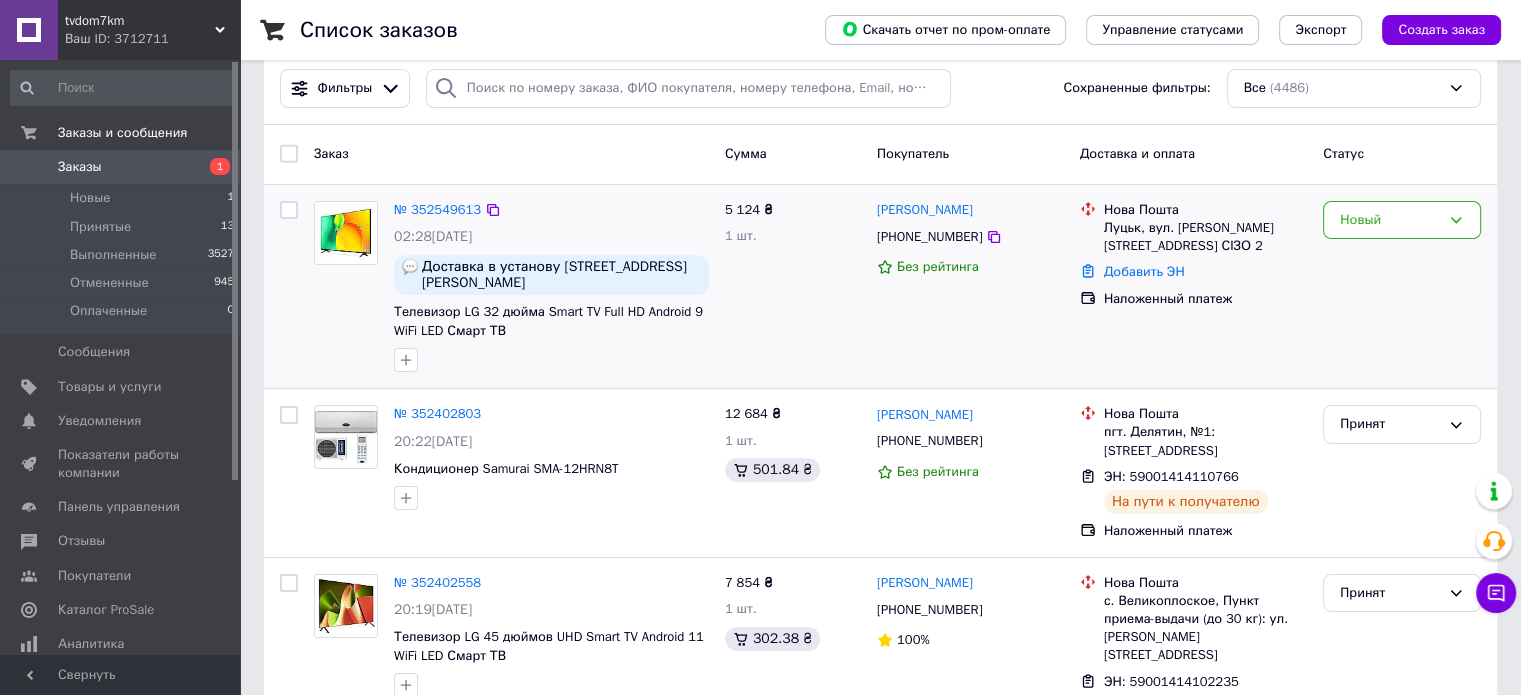 drag, startPoint x: 1187, startPoint y: 455, endPoint x: 1112, endPoint y: 383, distance: 103.96634 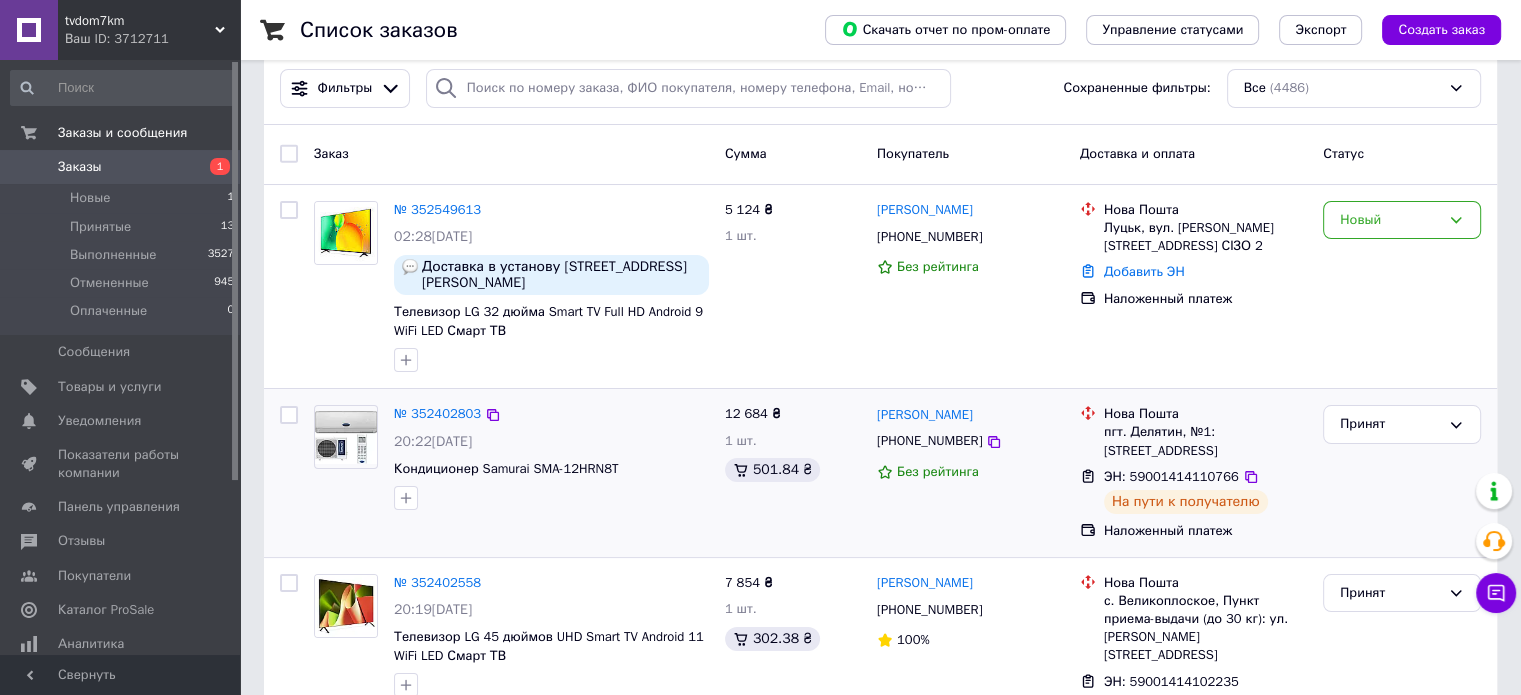 drag, startPoint x: 1114, startPoint y: 385, endPoint x: 1212, endPoint y: 462, distance: 124.631454 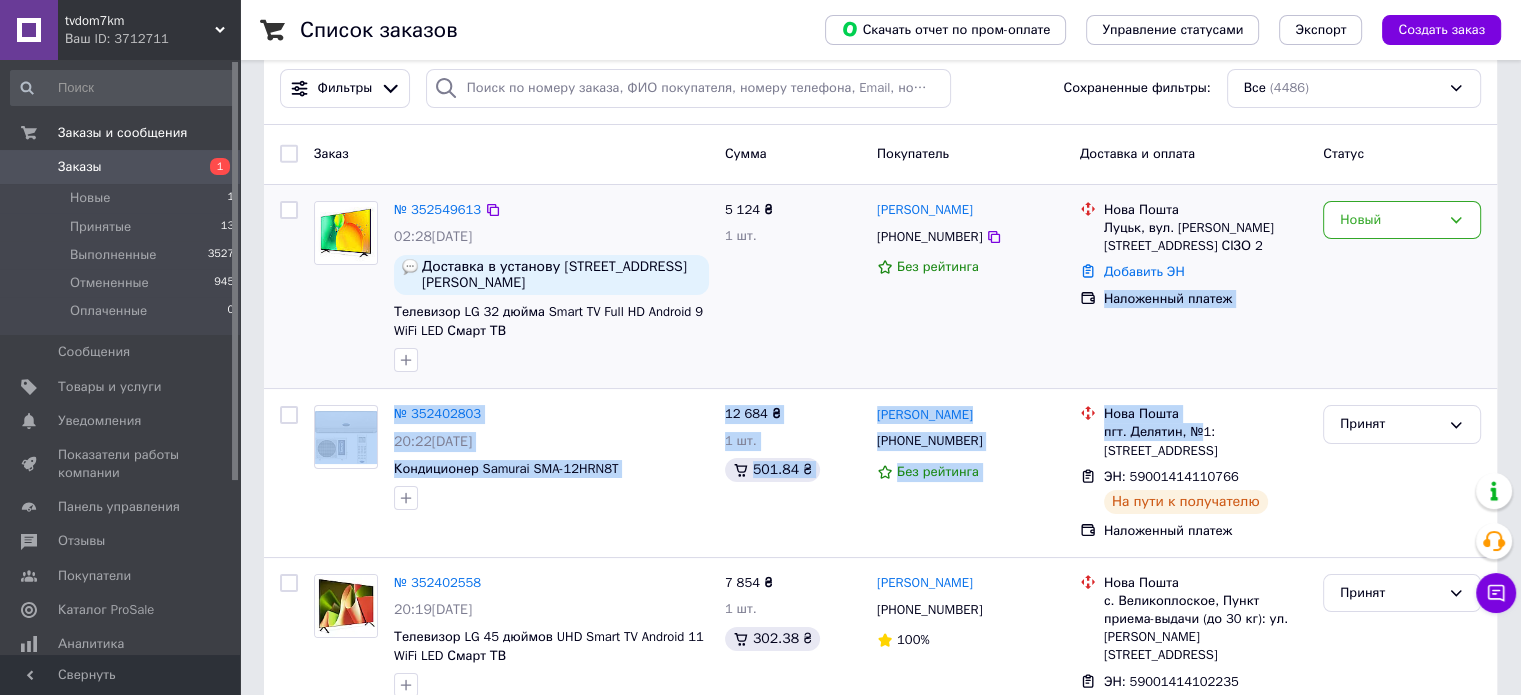 drag, startPoint x: 1192, startPoint y: 434, endPoint x: 1100, endPoint y: 371, distance: 111.503365 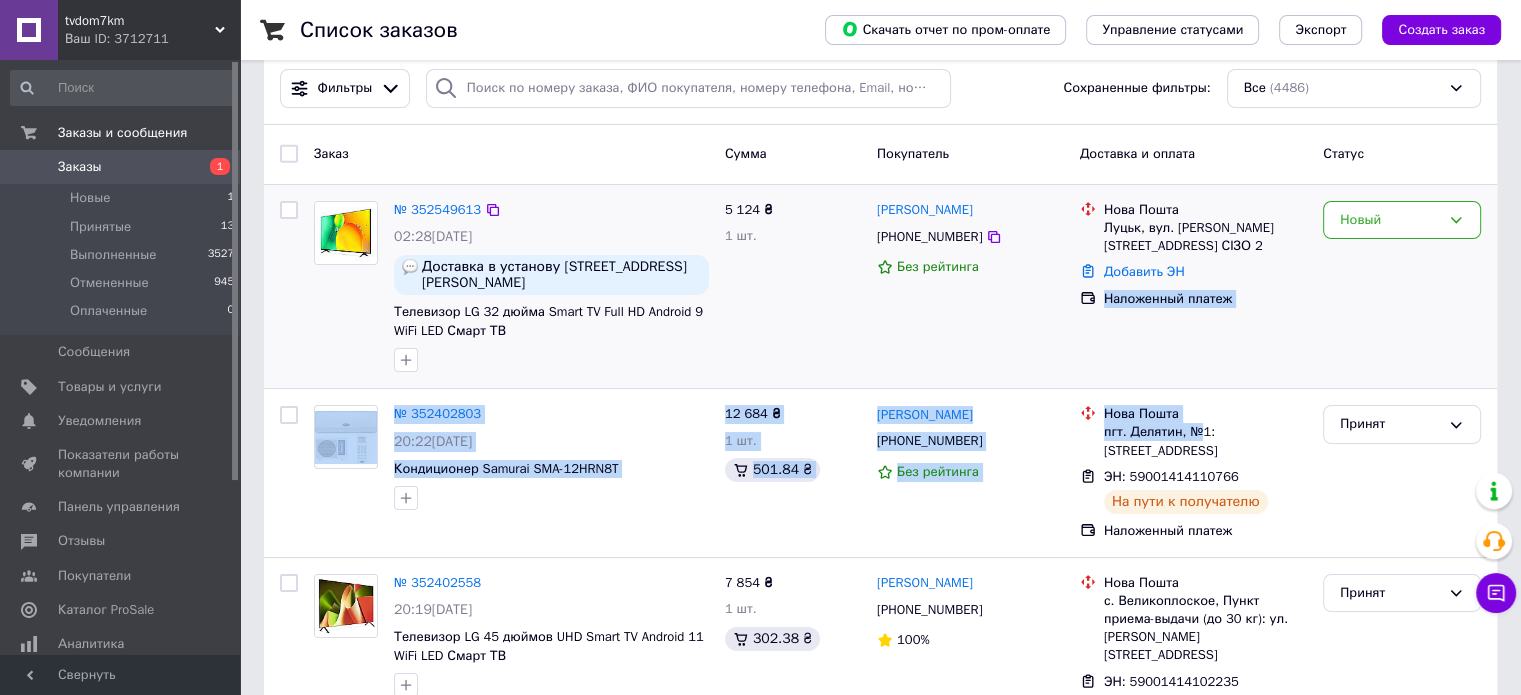 click on "[GEOGRAPHIC_DATA], вул. [PERSON_NAME][STREET_ADDRESS] СІЗО 2 Добавить ЭН Наложенный платеж" at bounding box center [1193, 287] 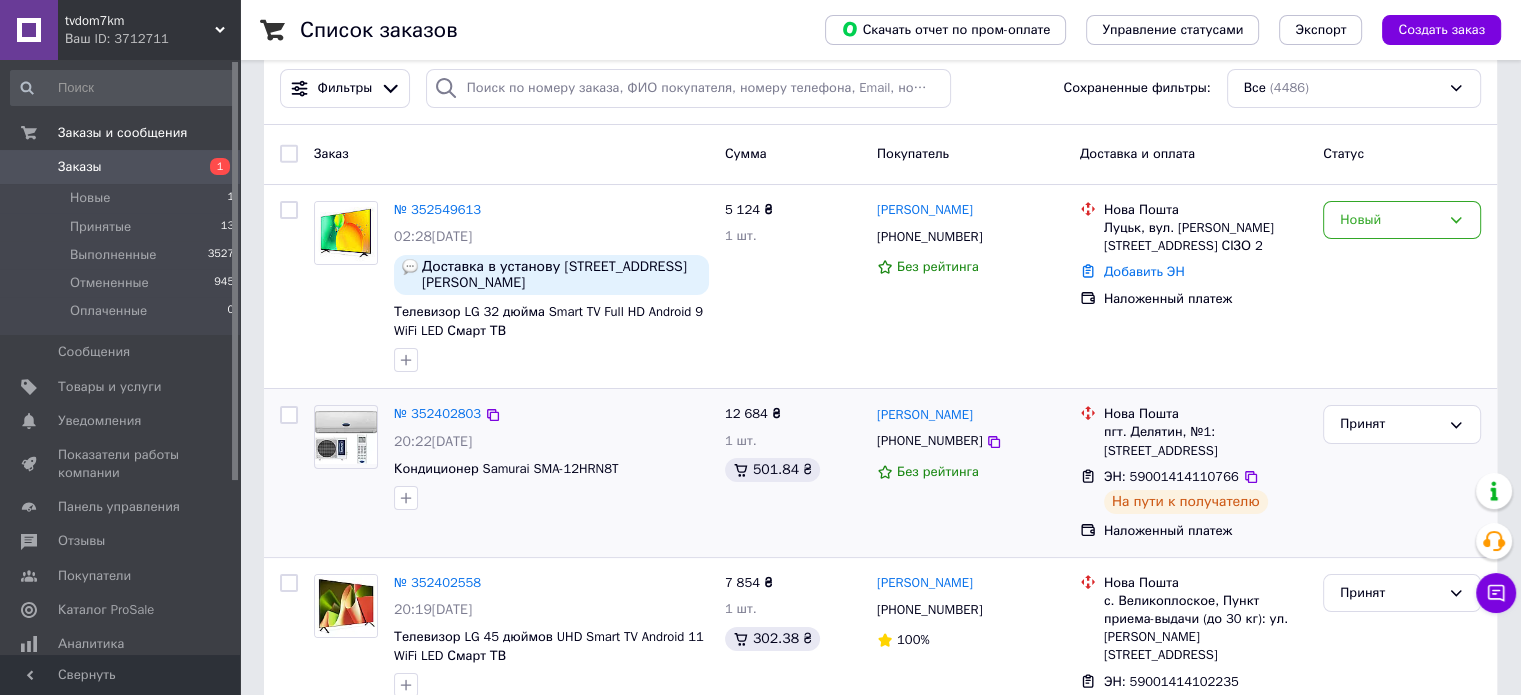 drag, startPoint x: 1064, startPoint y: 342, endPoint x: 1230, endPoint y: 455, distance: 200.81085 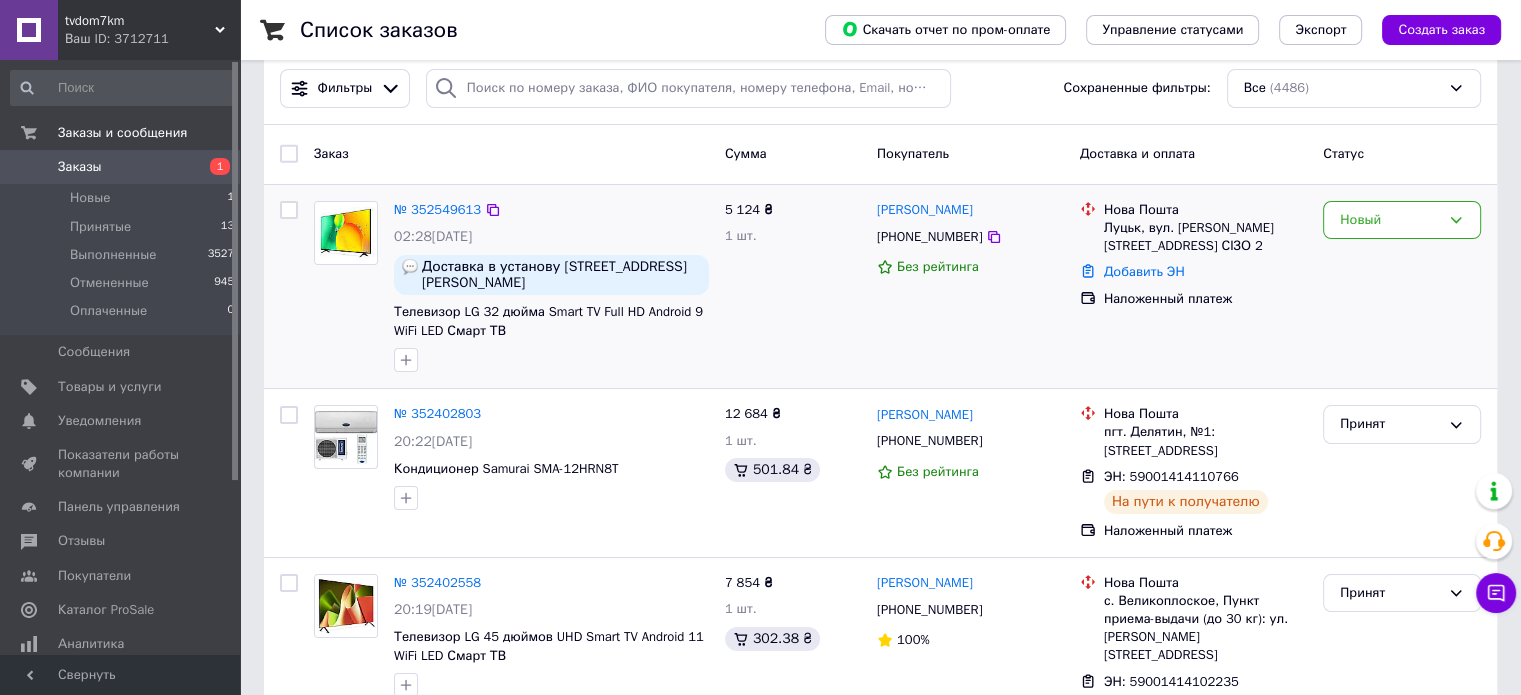 click on "№ 352549613 02:28[DATE] Доставка в установу
[STREET_ADDRESS][PERSON_NAME], СІЗО 2 Телевизор LG 32 дюйма Smart TV Full HD Android 9 WiFi LED Смарт ТВ 5 124 ₴ 1 шт. [PERSON_NAME] [PHONE_NUMBER] Без рейтинга [GEOGRAPHIC_DATA], вул. [PERSON_NAME][STREET_ADDRESS] СІЗО 2 Добавить ЭН Наложенный платеж Новый" at bounding box center (880, 287) 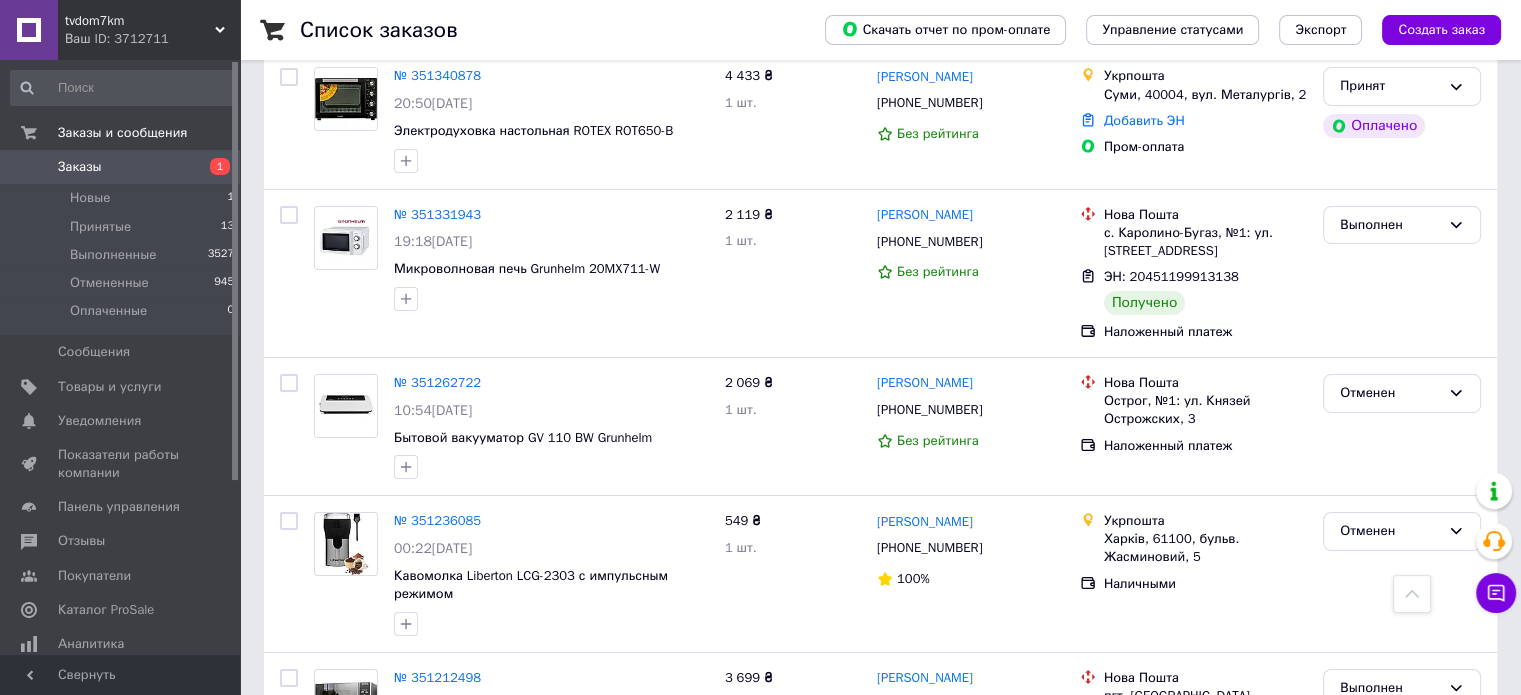scroll, scrollTop: 6879, scrollLeft: 0, axis: vertical 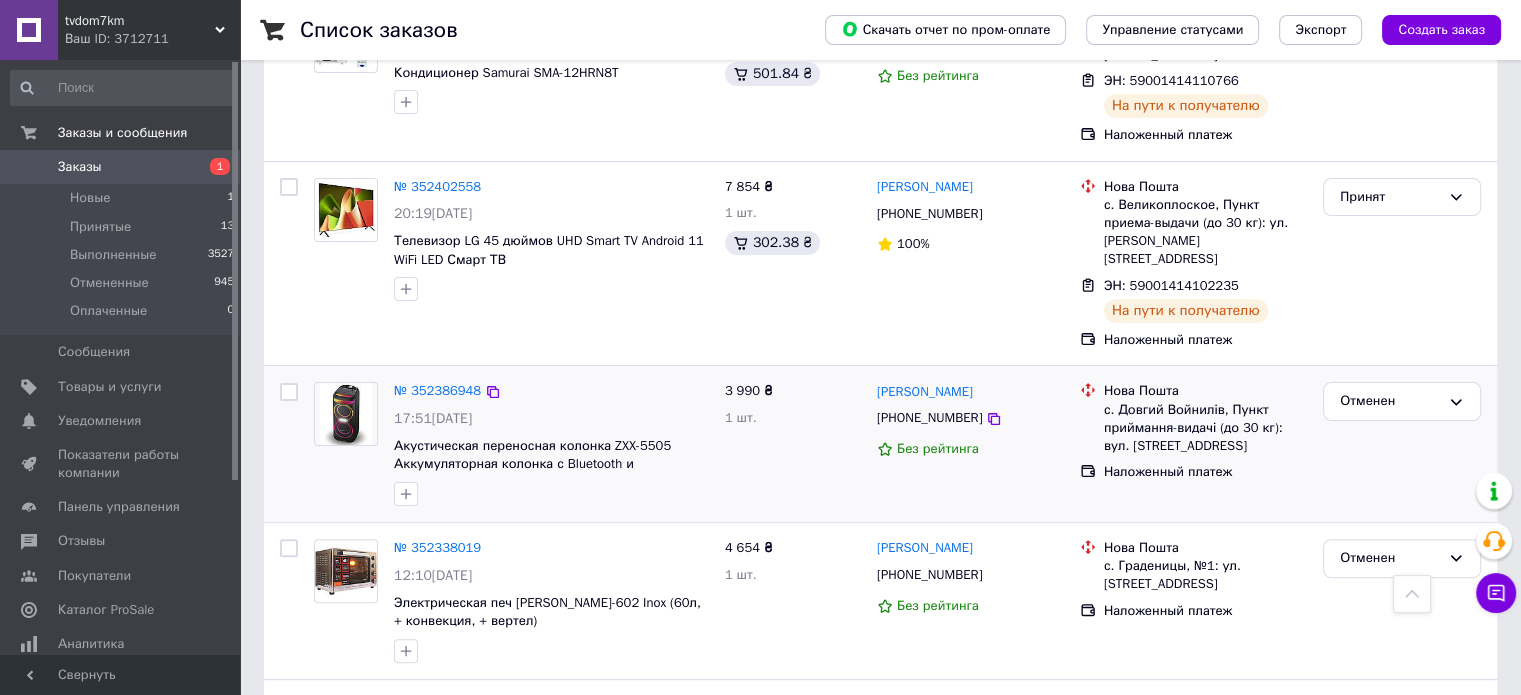 drag, startPoint x: 1225, startPoint y: 439, endPoint x: 1261, endPoint y: 475, distance: 50.91169 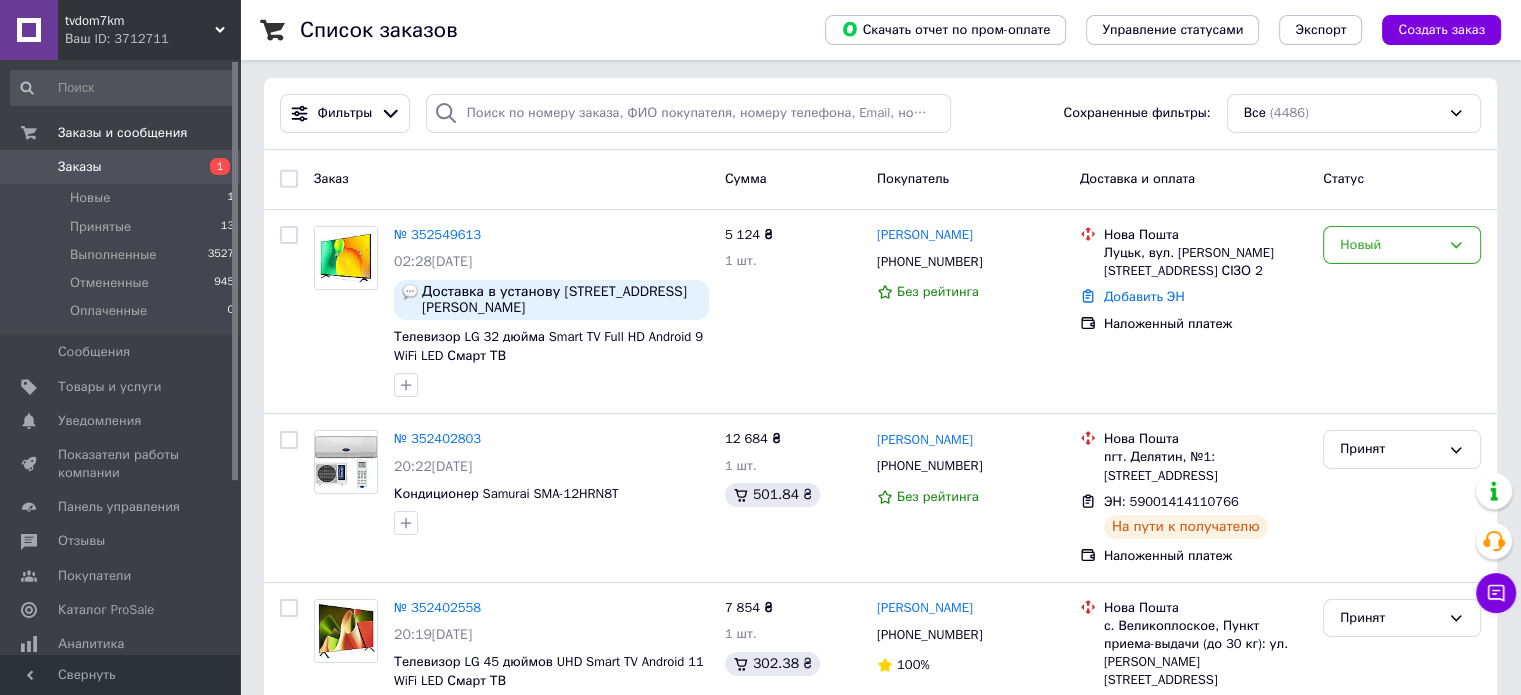 scroll, scrollTop: 0, scrollLeft: 0, axis: both 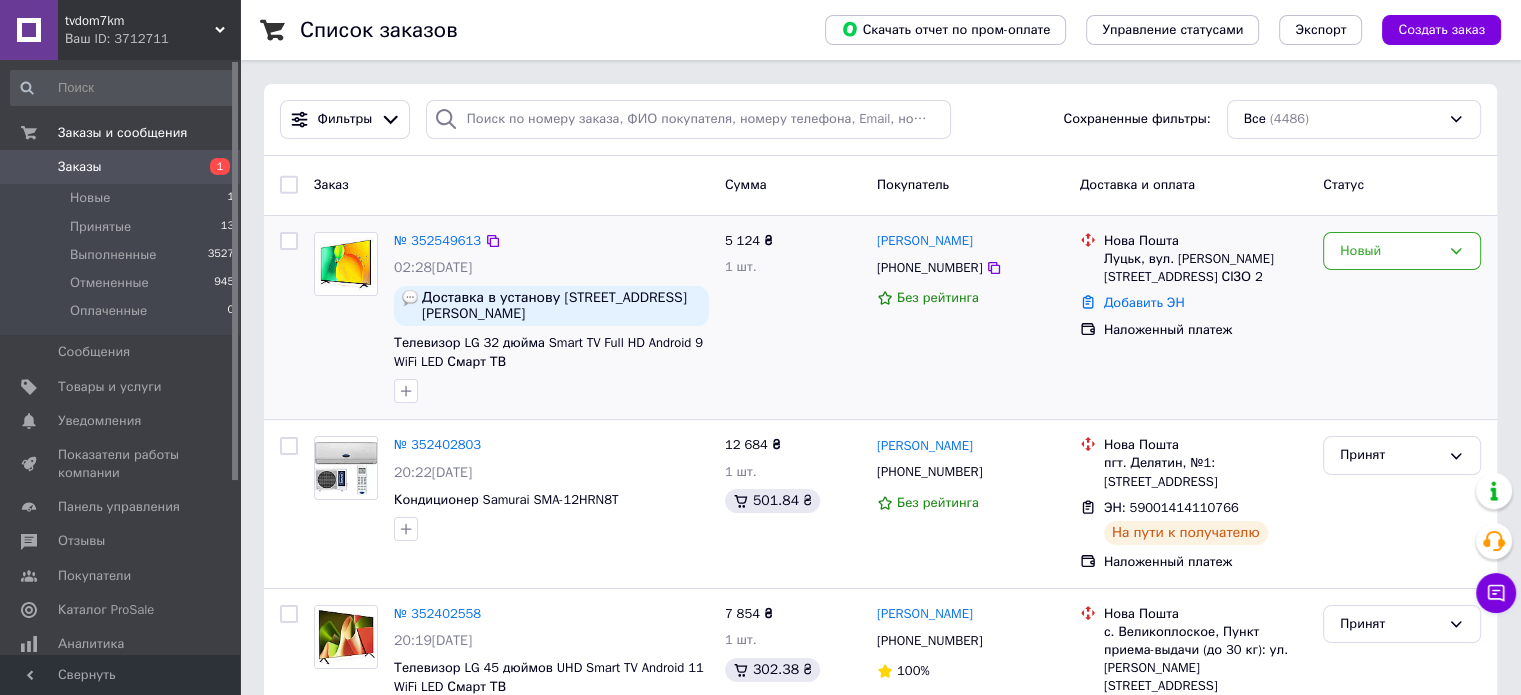 click on "Без рейтинга" at bounding box center [970, 298] 